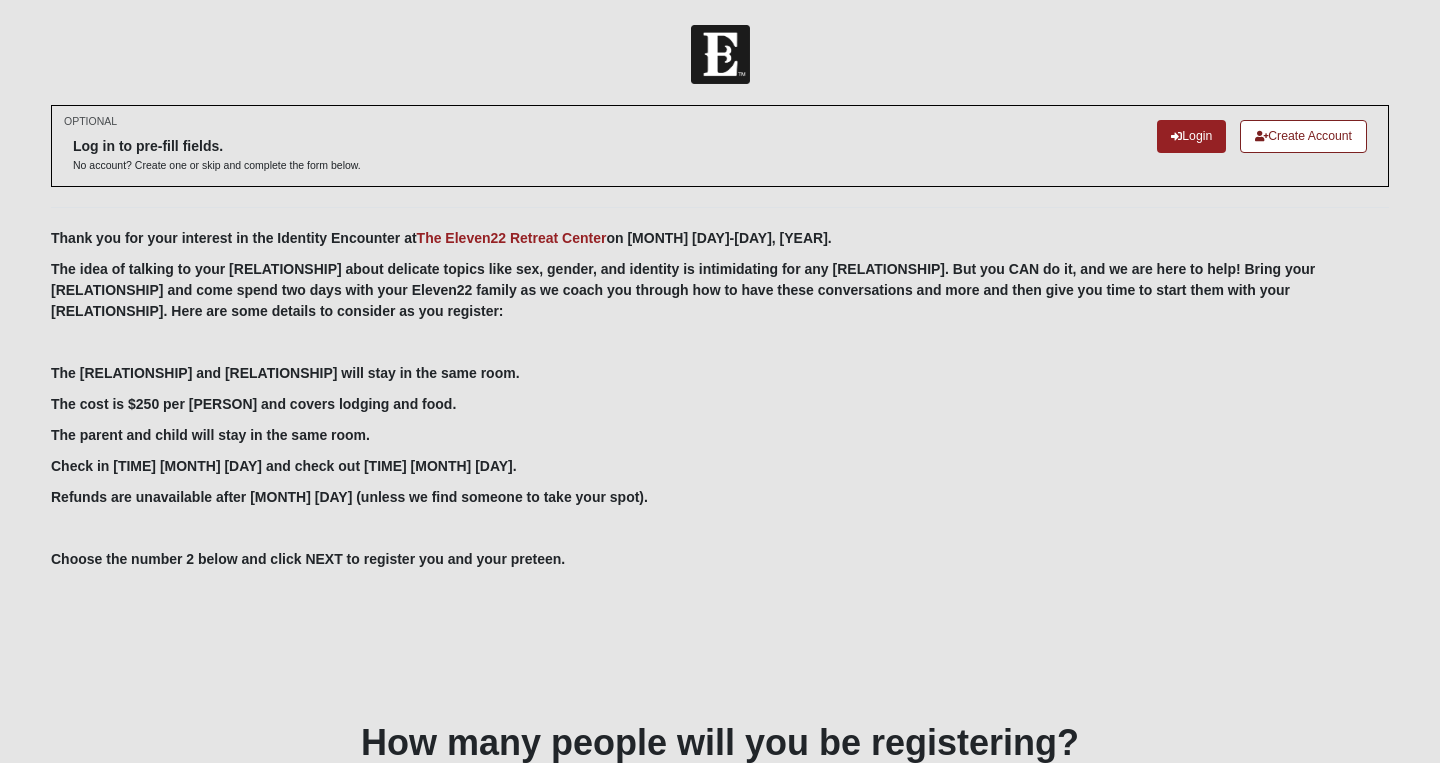 scroll, scrollTop: 0, scrollLeft: 0, axis: both 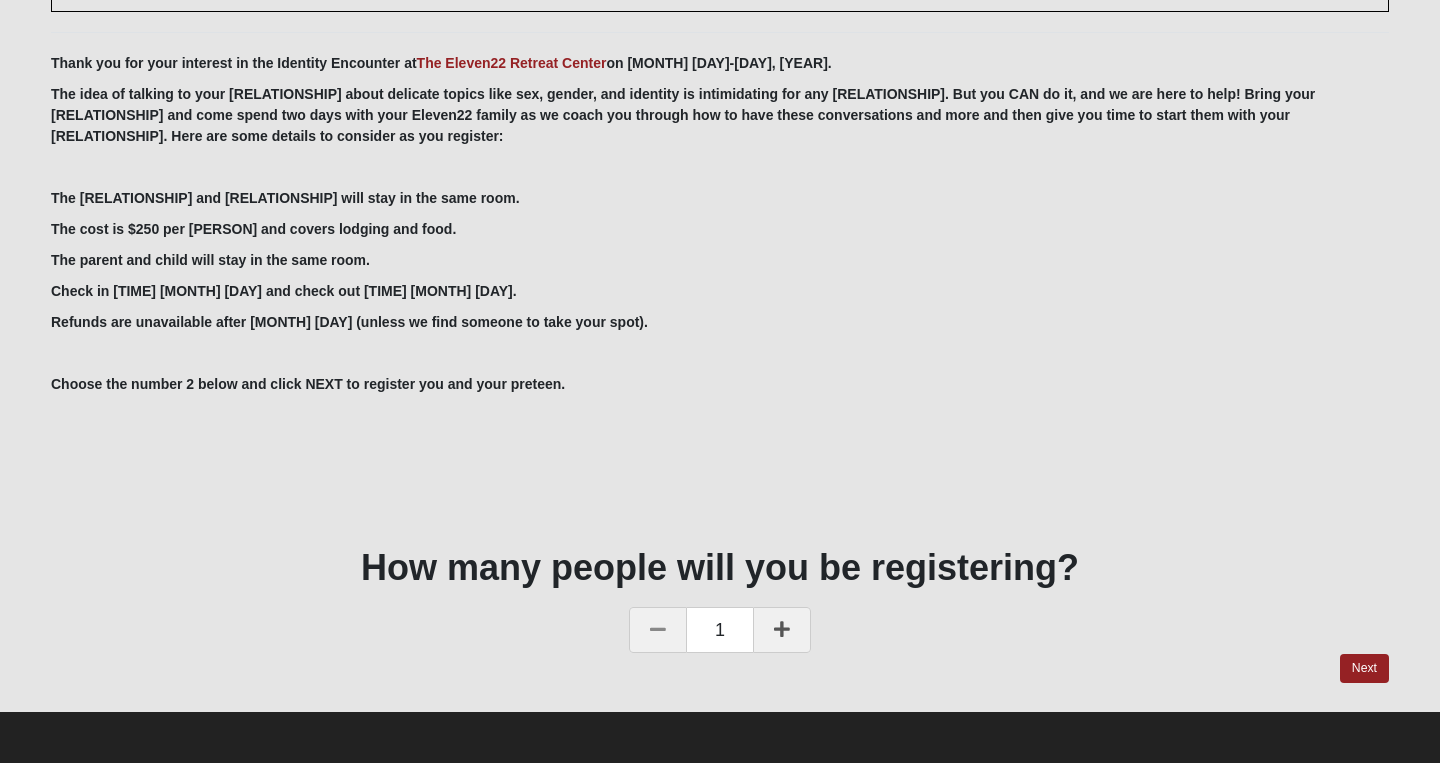 click at bounding box center (782, 630) 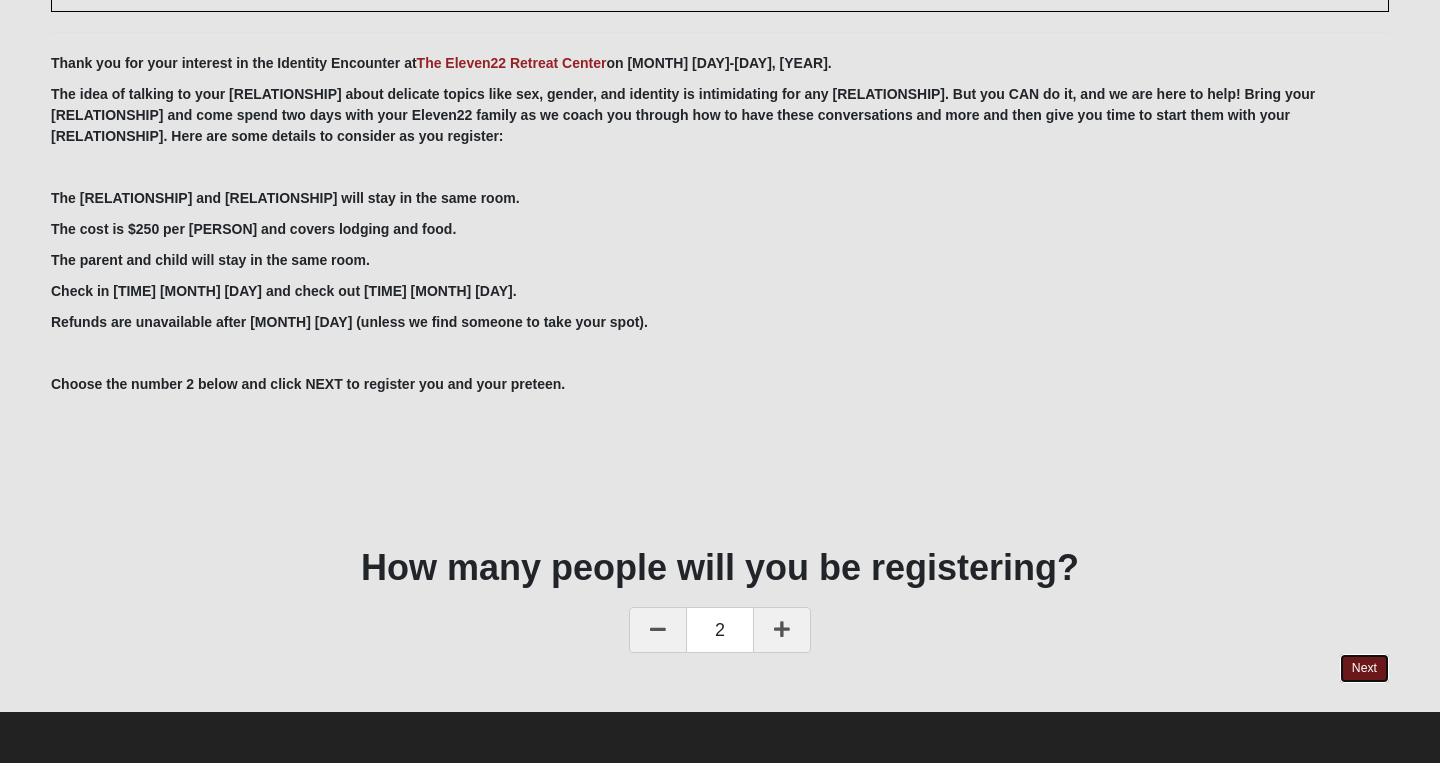 click on "Next" at bounding box center [1364, 668] 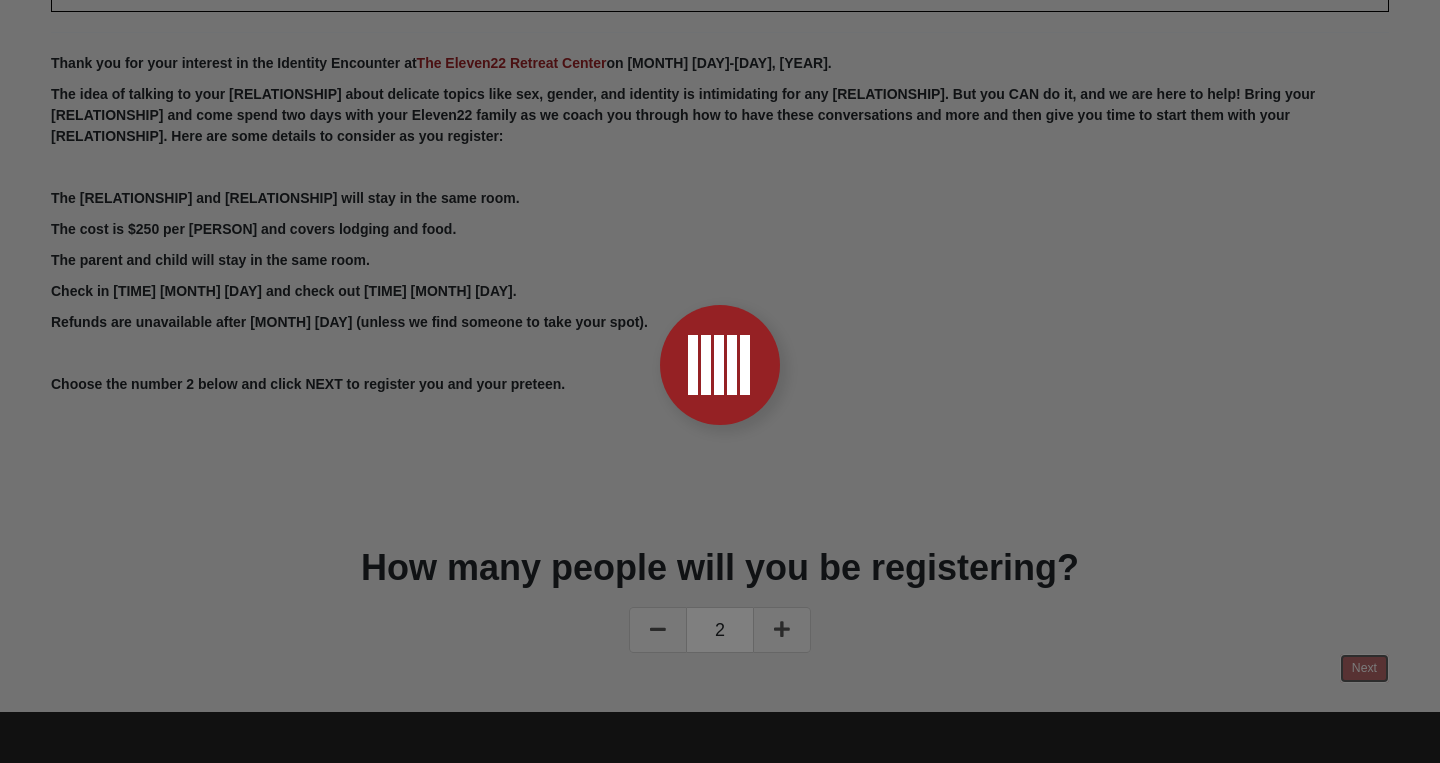 scroll, scrollTop: 0, scrollLeft: 0, axis: both 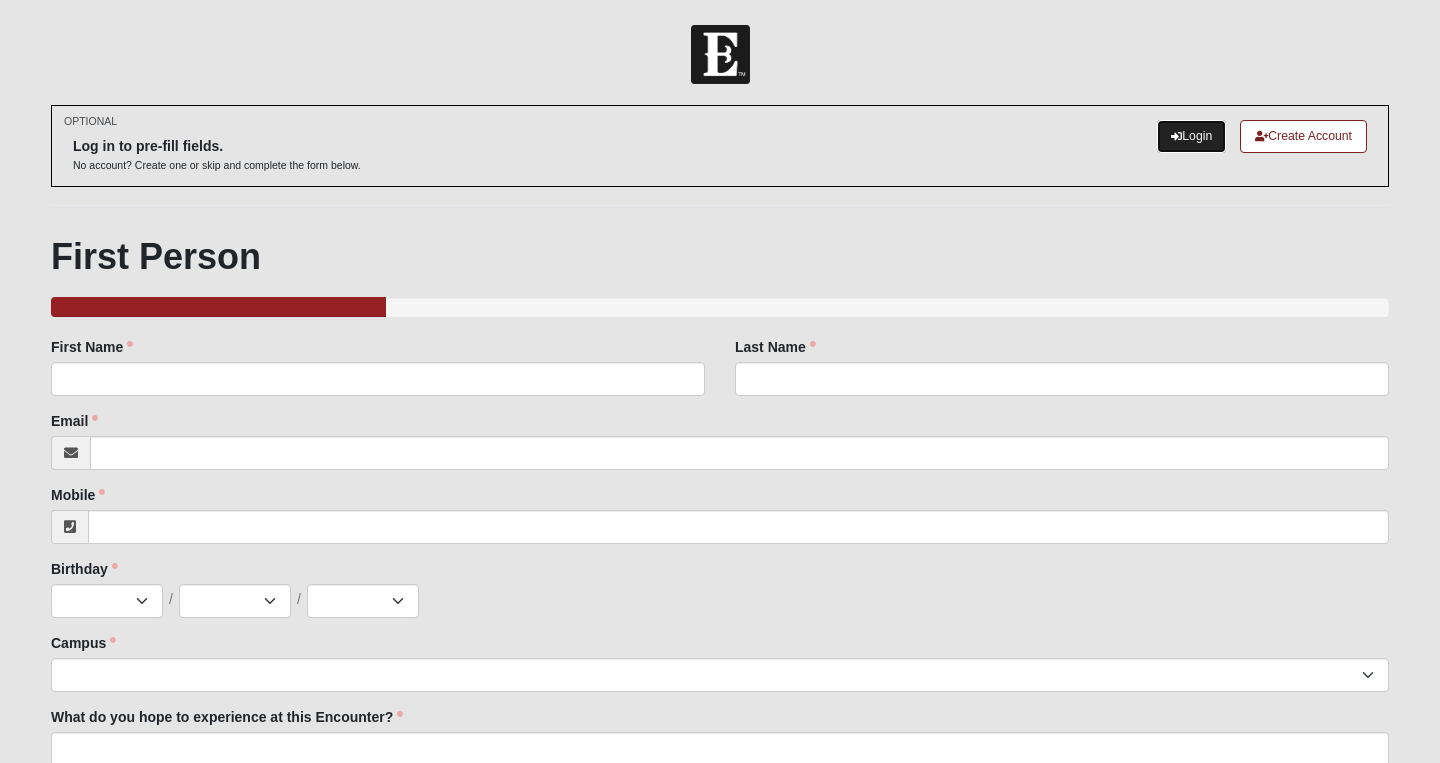 click on "Login" at bounding box center [1191, 136] 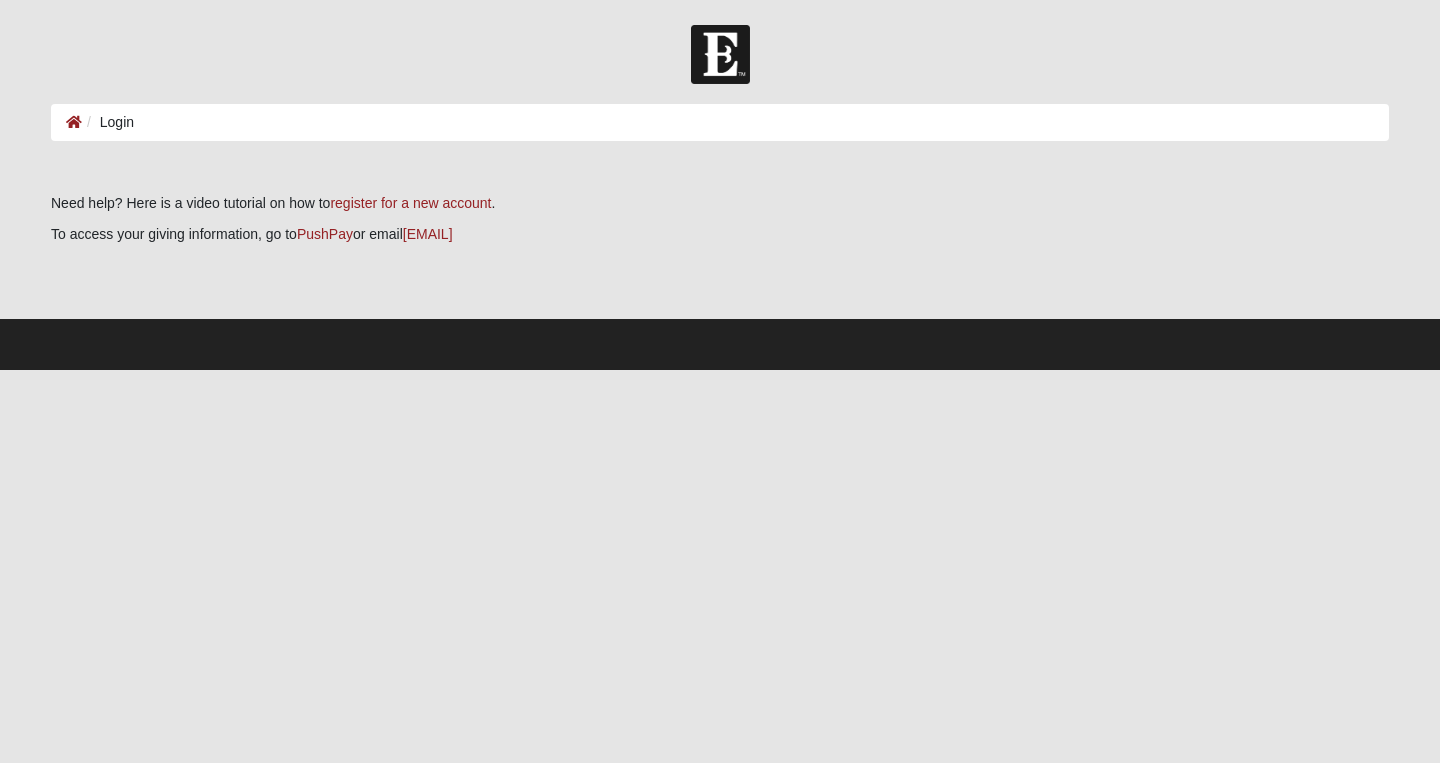 scroll, scrollTop: 0, scrollLeft: 0, axis: both 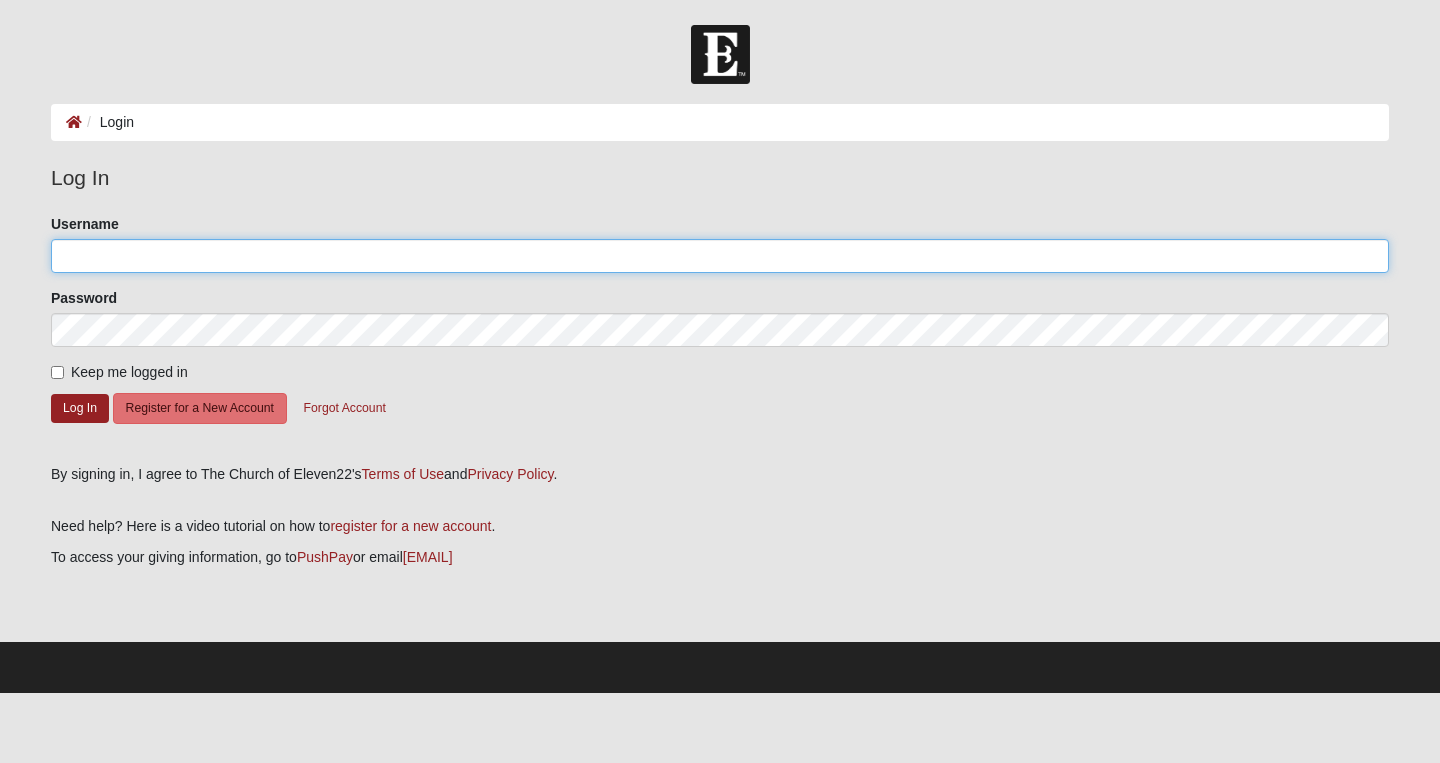 click on "Username" 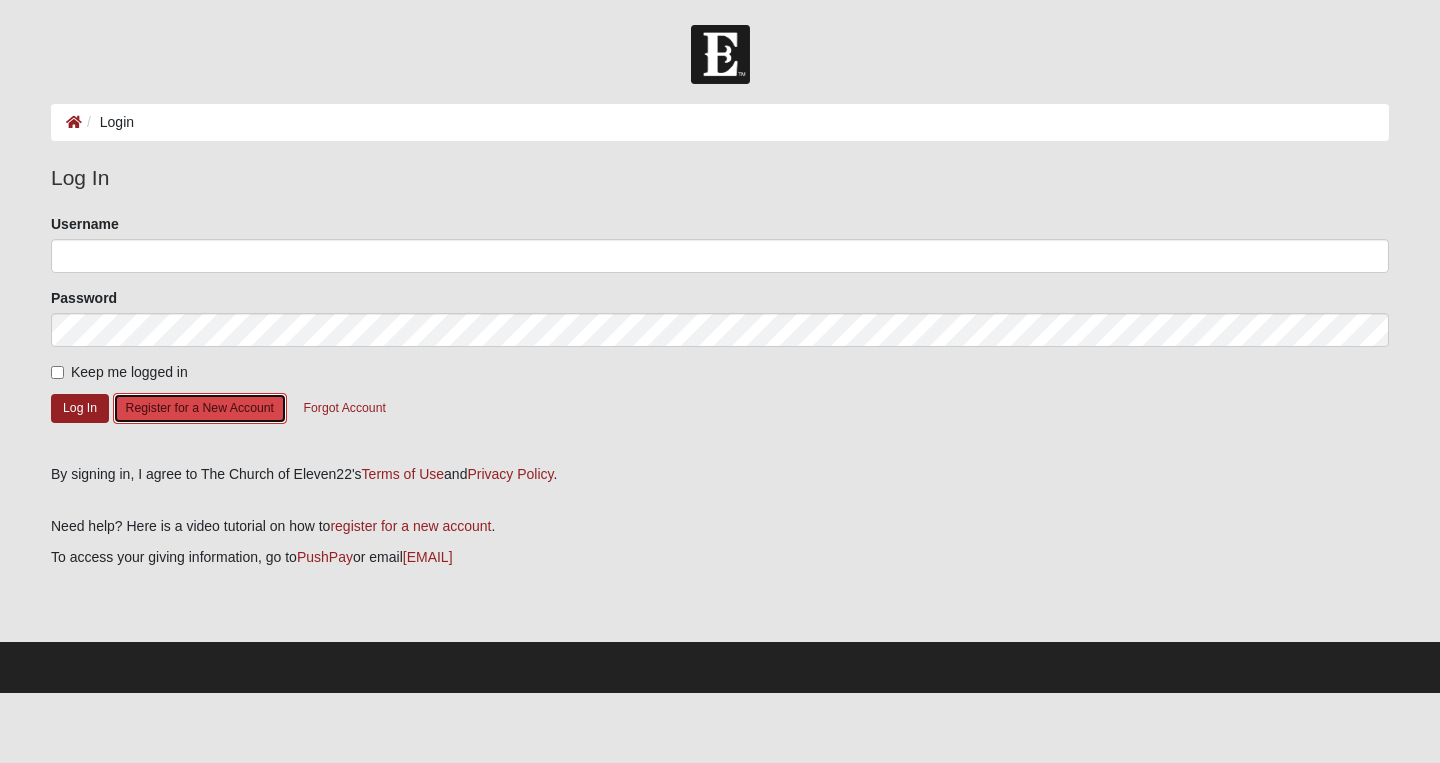 click on "Register for a New Account" 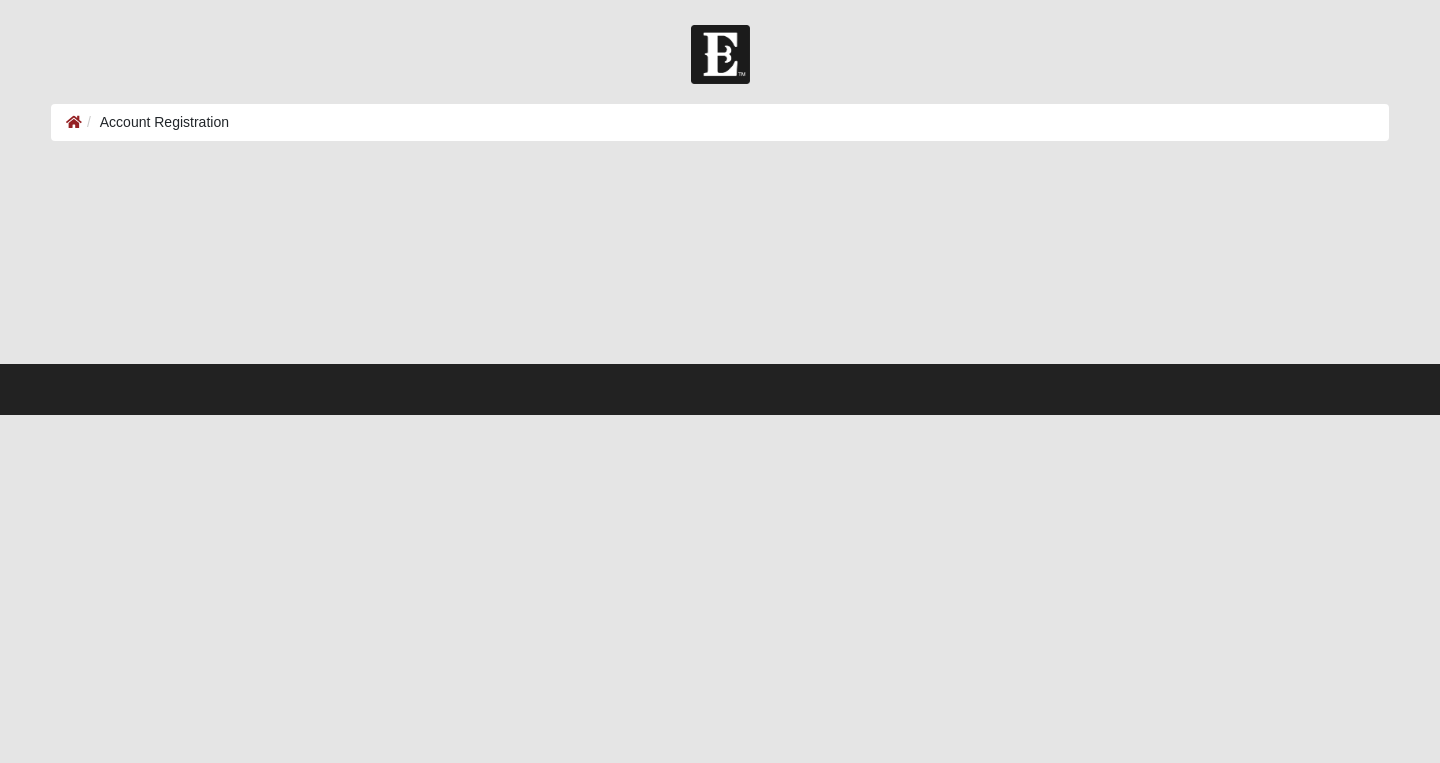 scroll, scrollTop: 0, scrollLeft: 0, axis: both 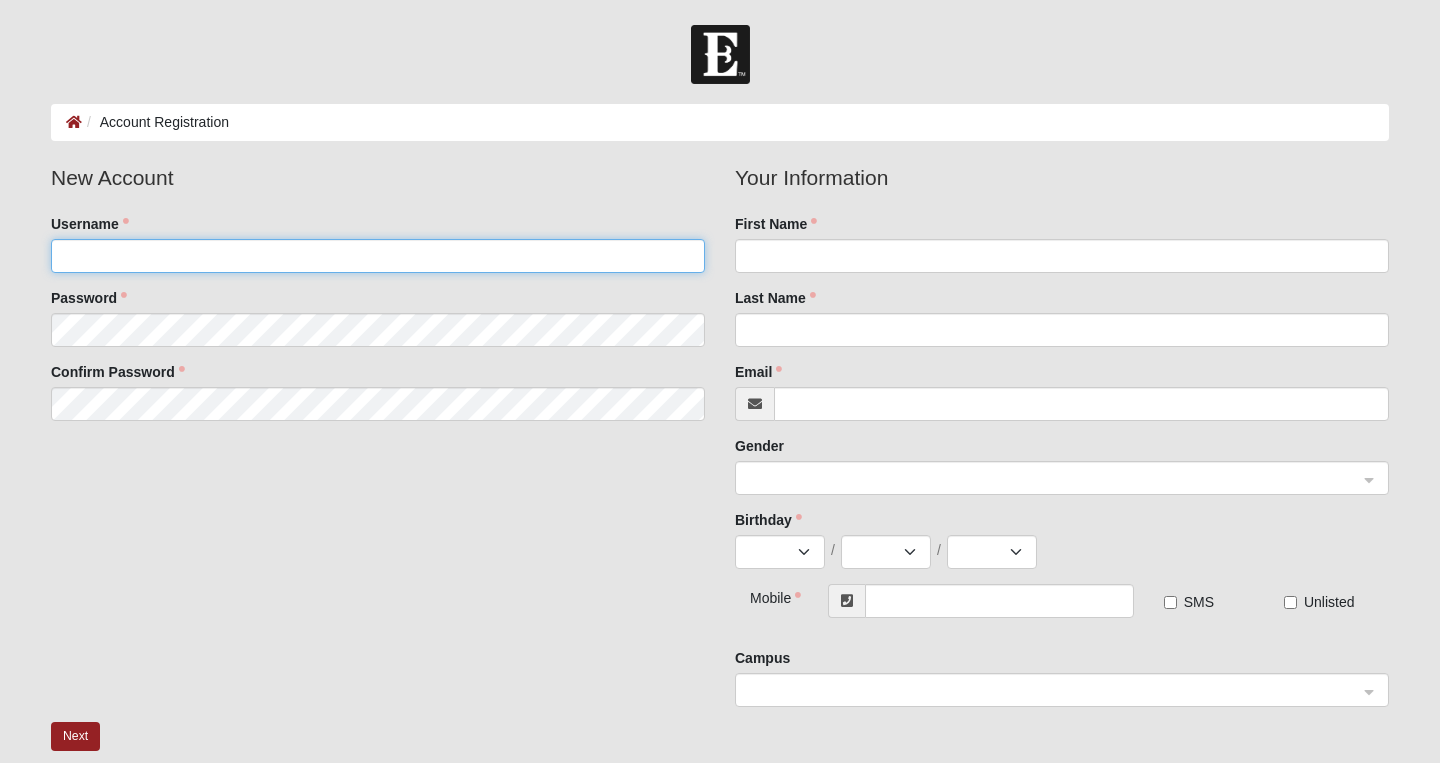 click on "Username" 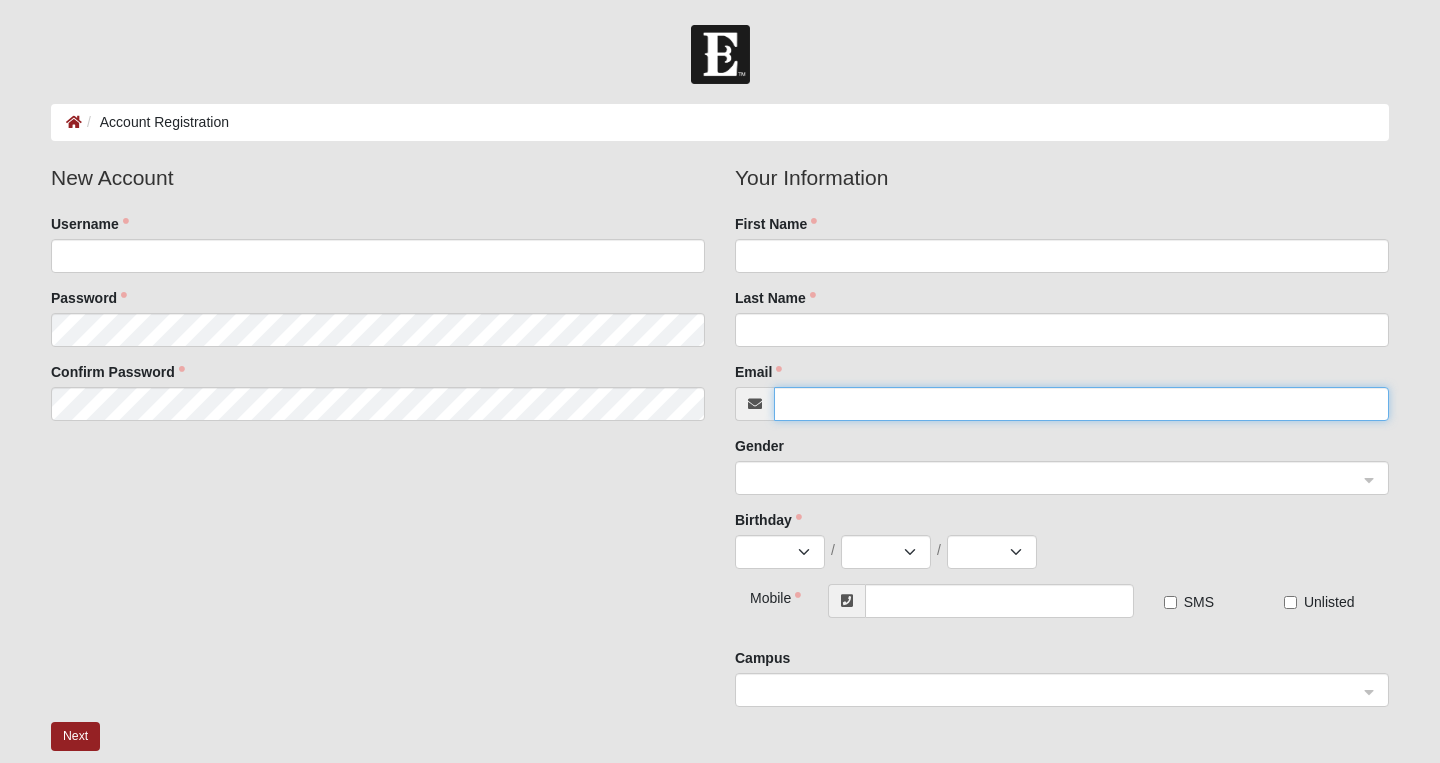 type on "[EMAIL]" 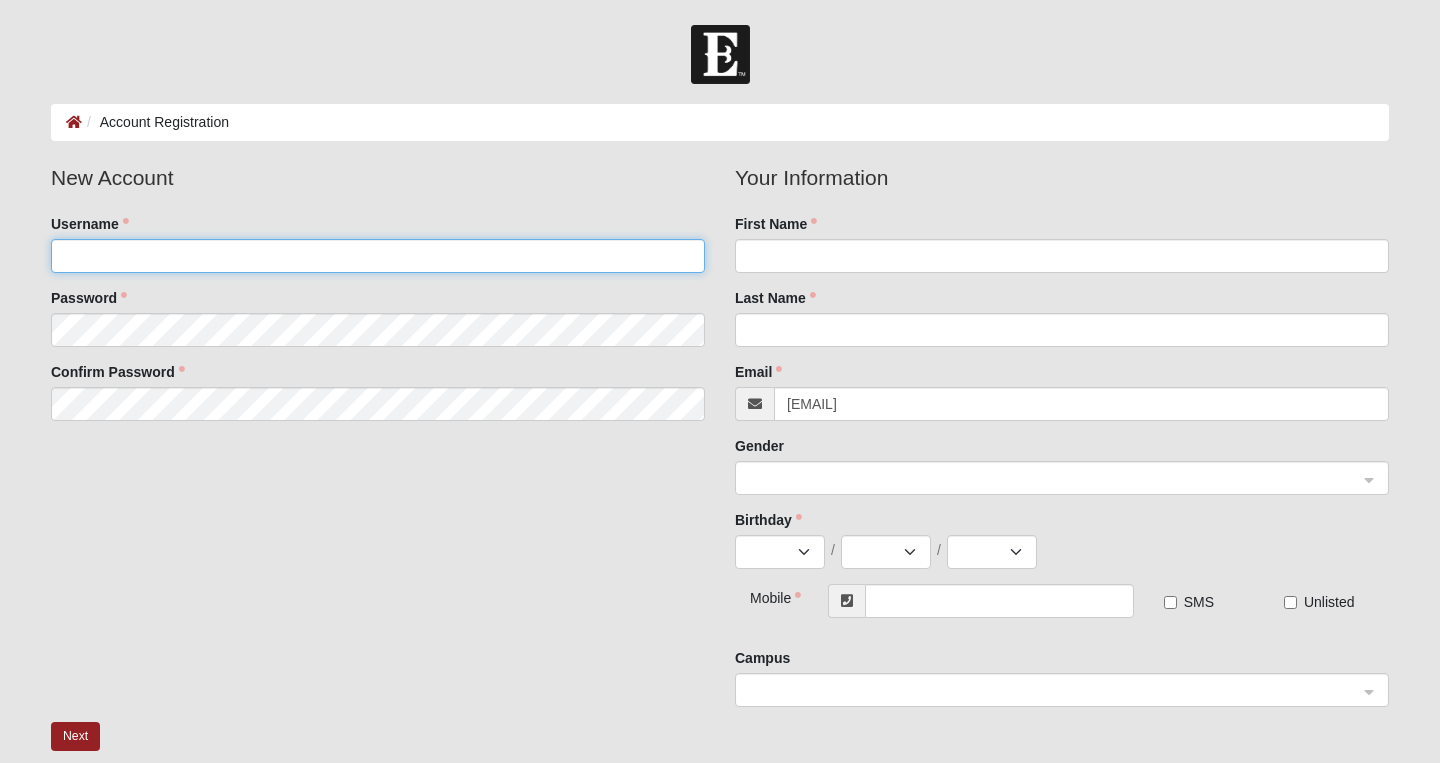 click on "Username" 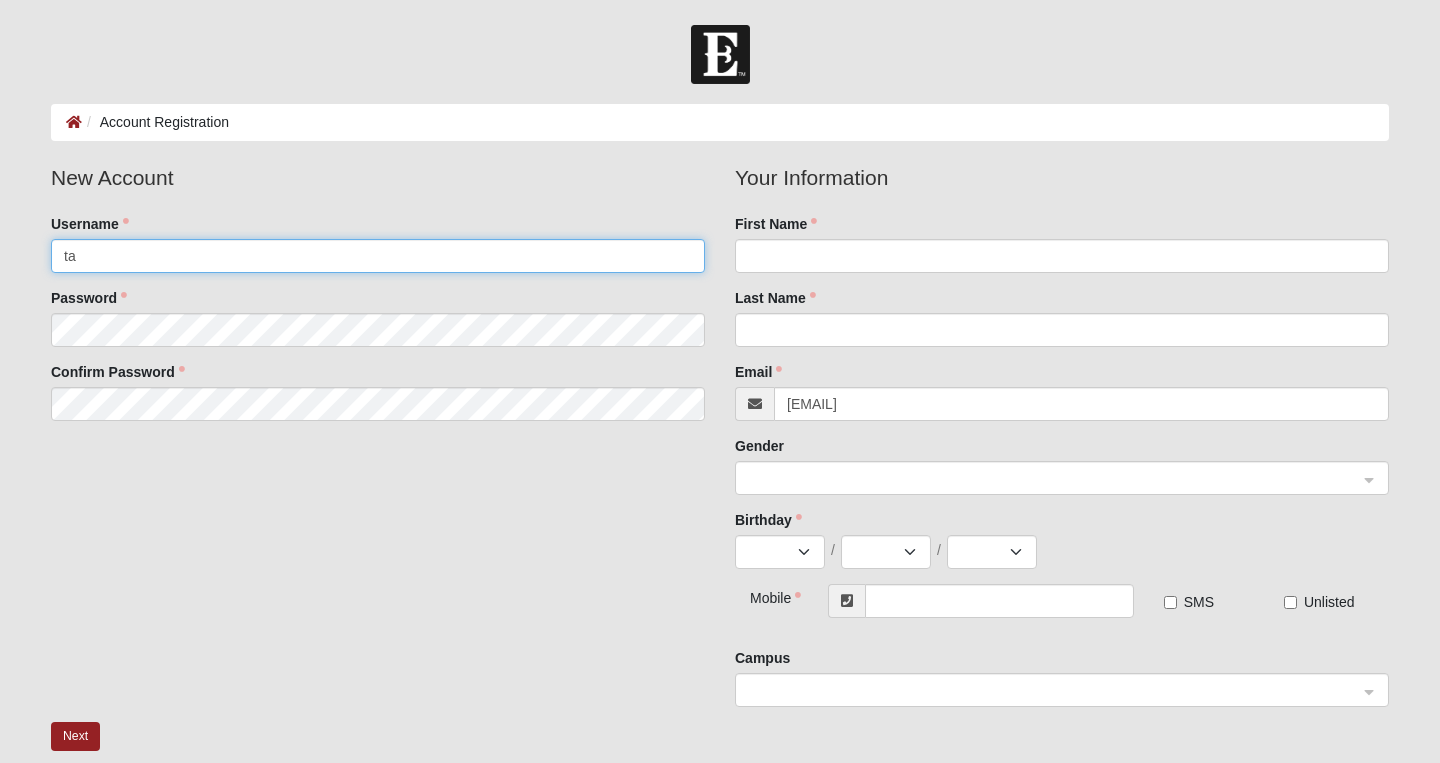 type on "[FIRST]" 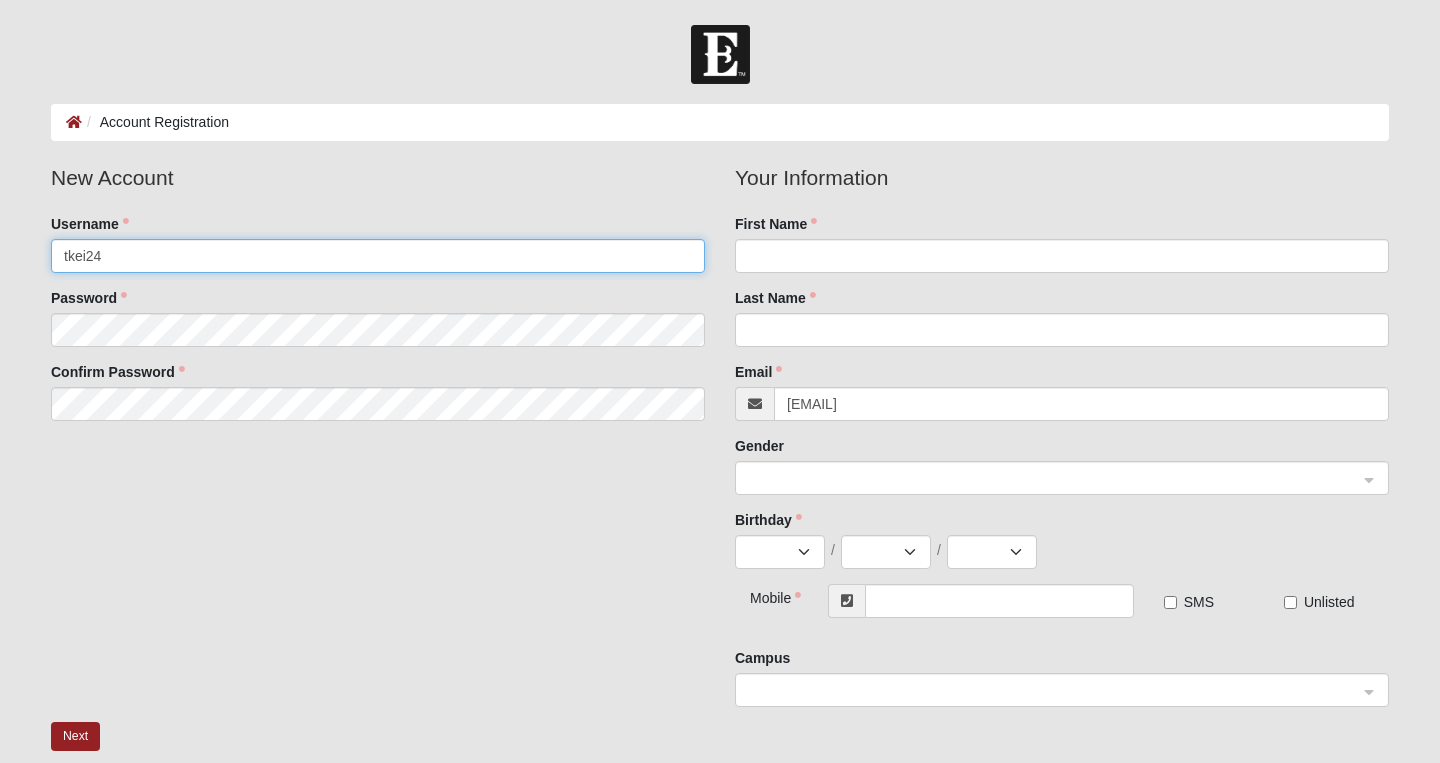type on "tkei24" 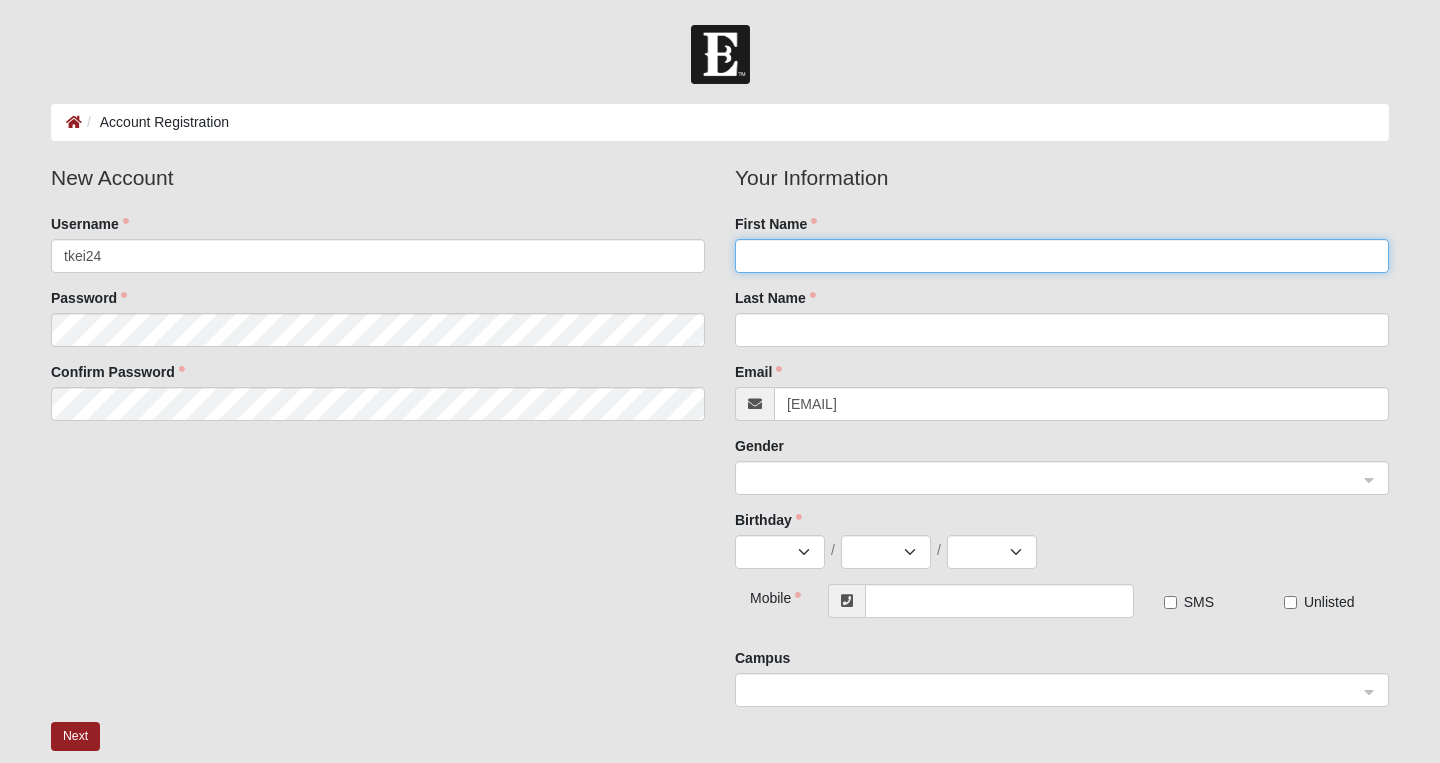 click on "First Name" 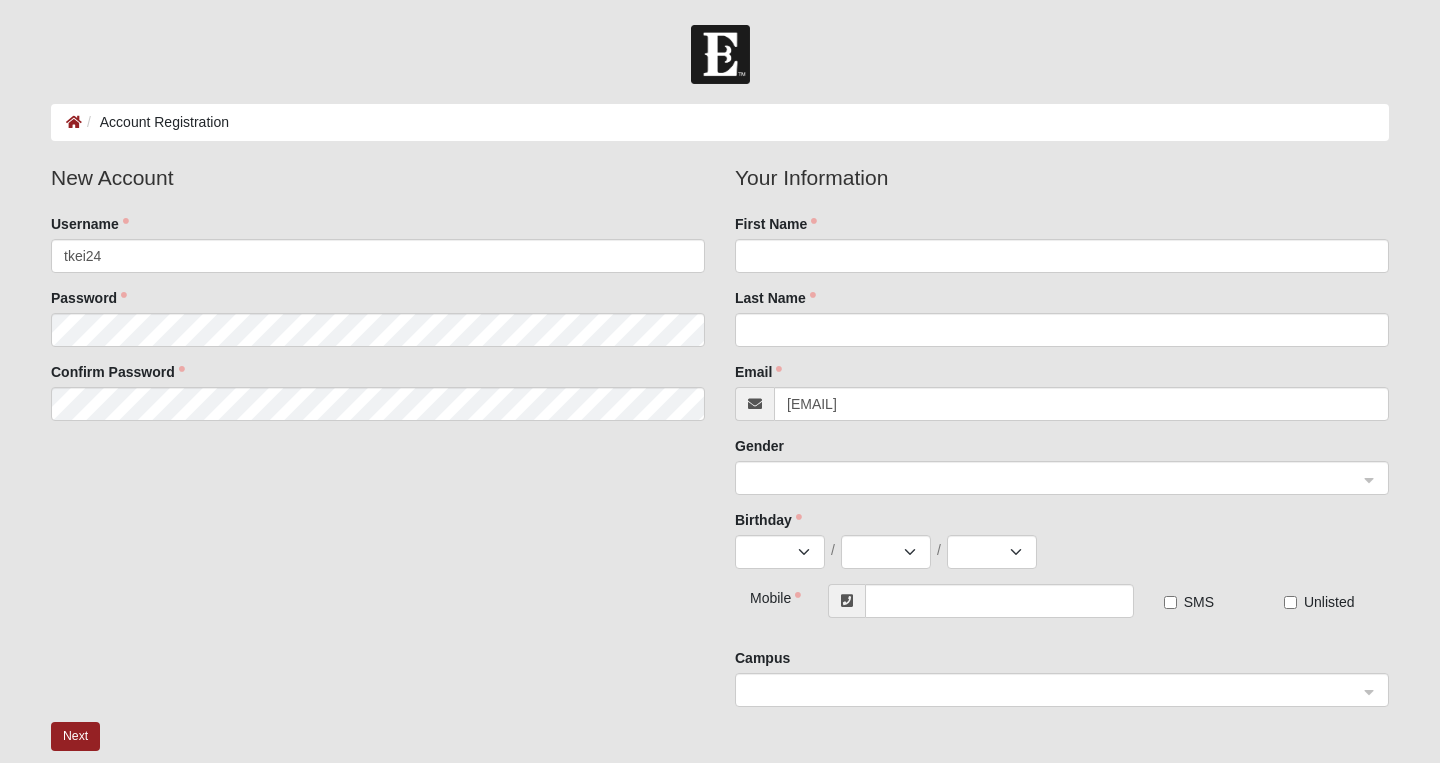 click on "Last Name" 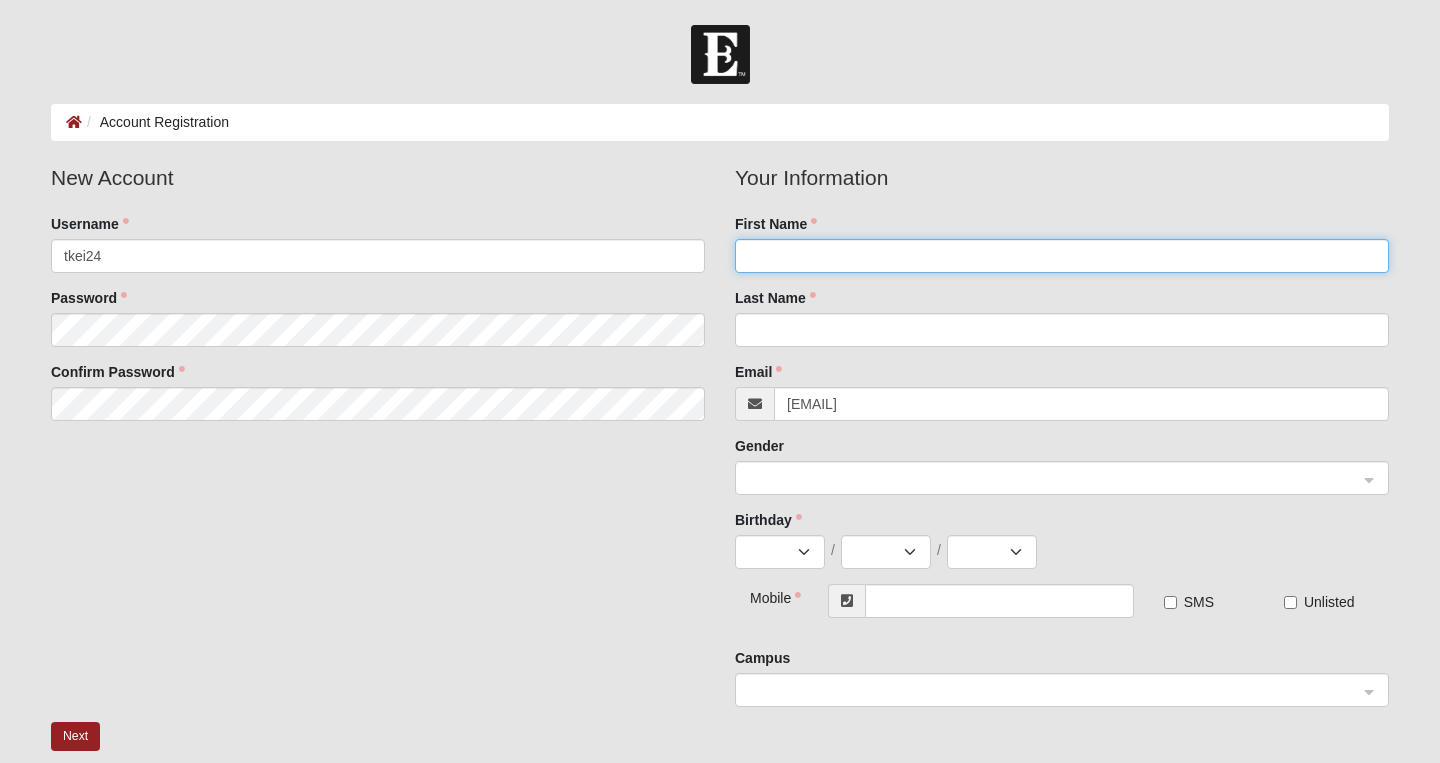 click on "First Name" 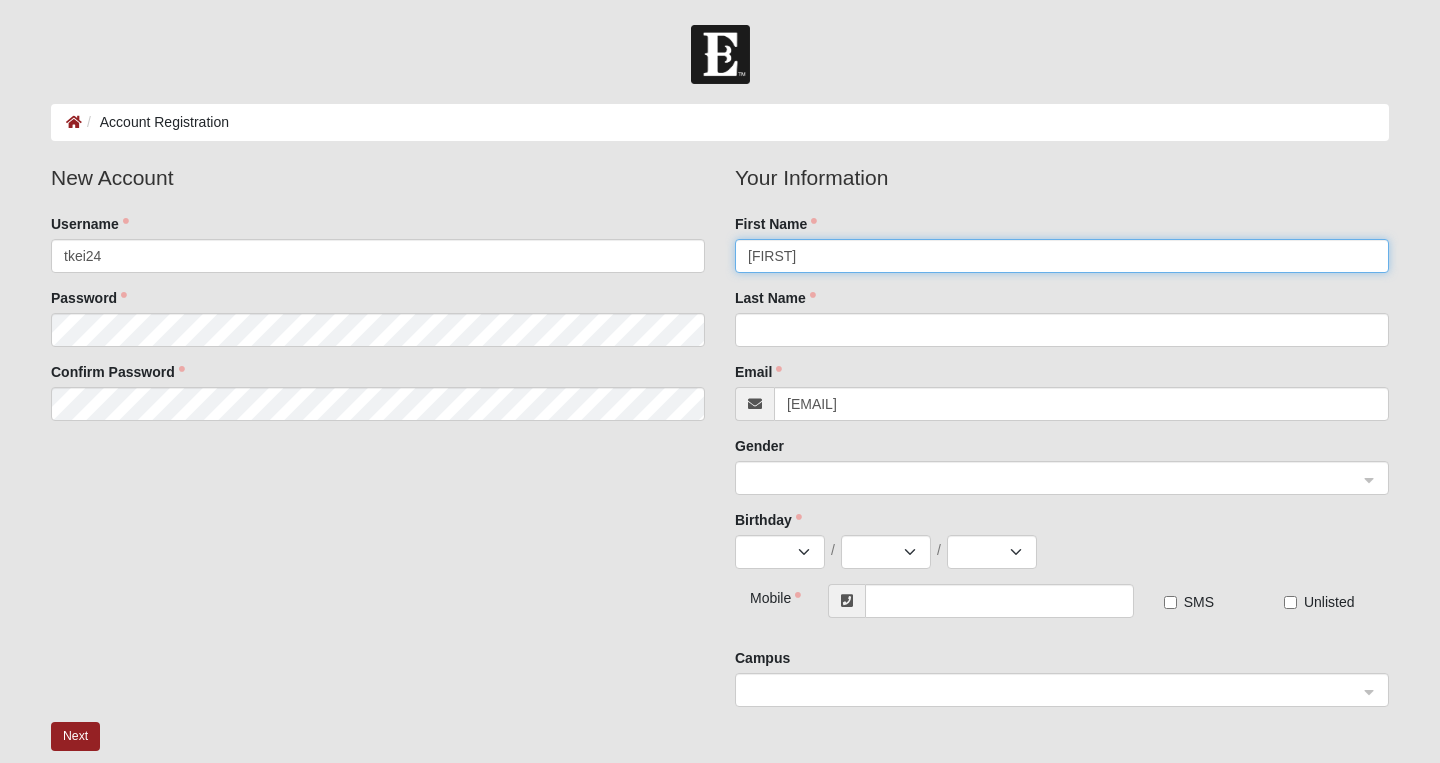 type on "[FIRST]" 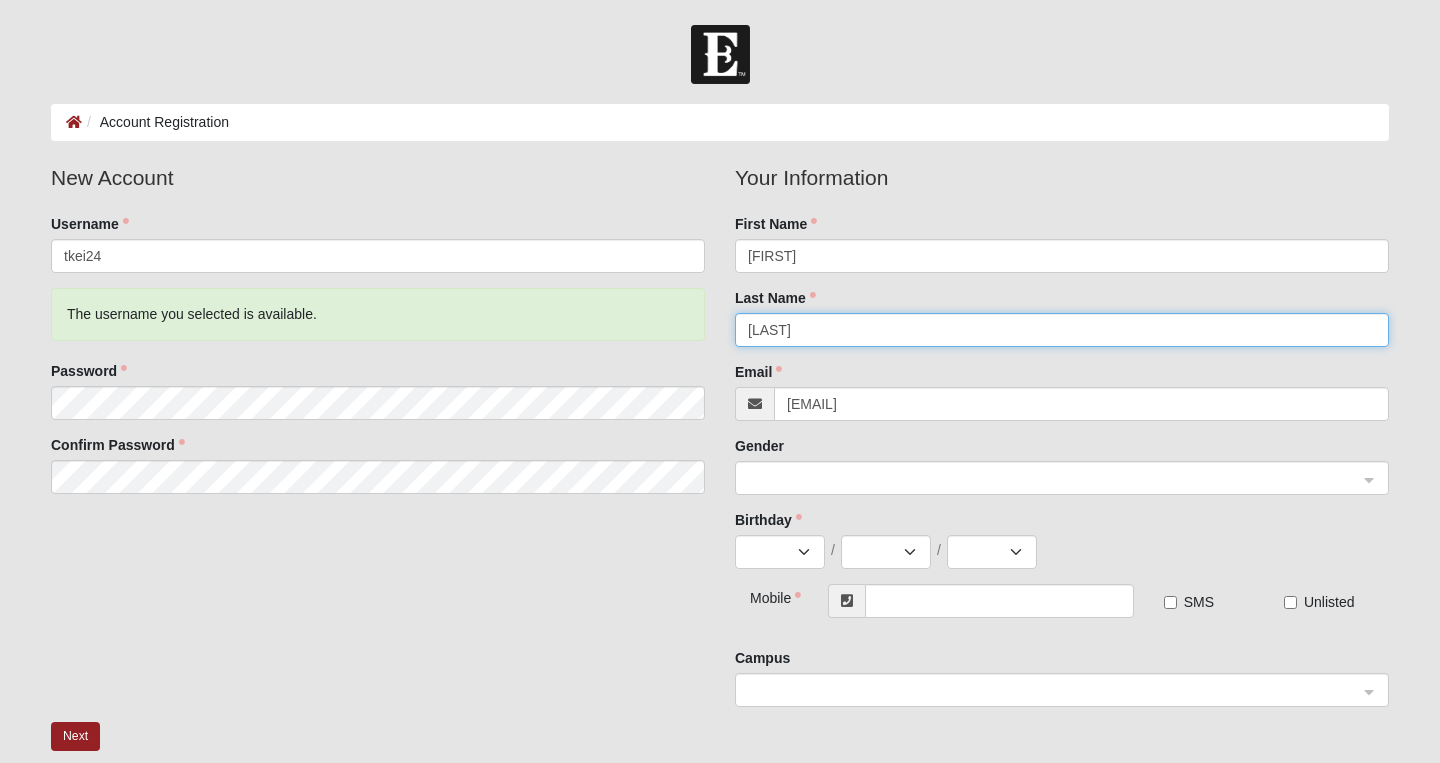 type on "[LAST]" 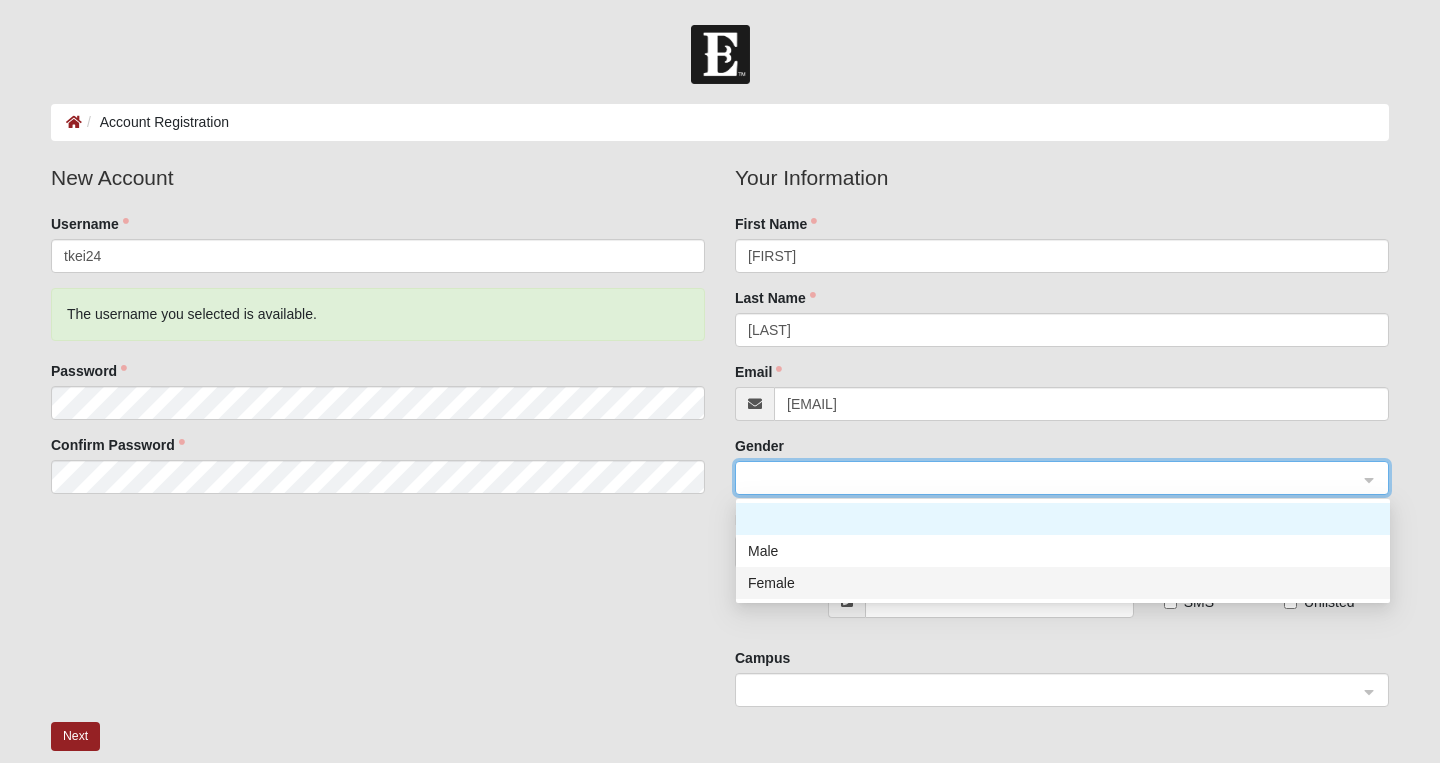 click on "Female" at bounding box center (1063, 583) 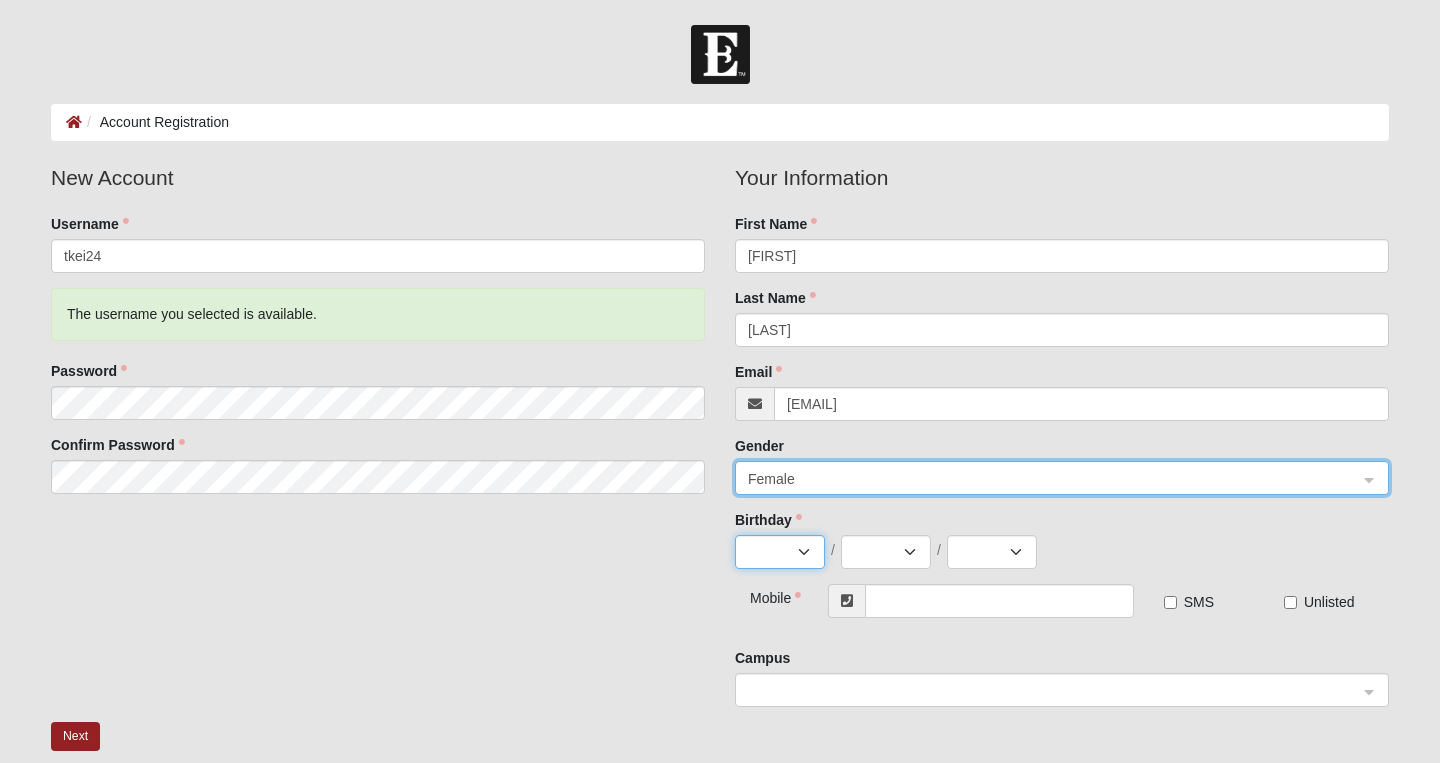 click on "Jan Feb Mar Apr May Jun Jul Aug Sep Oct Nov Dec" at bounding box center (780, 552) 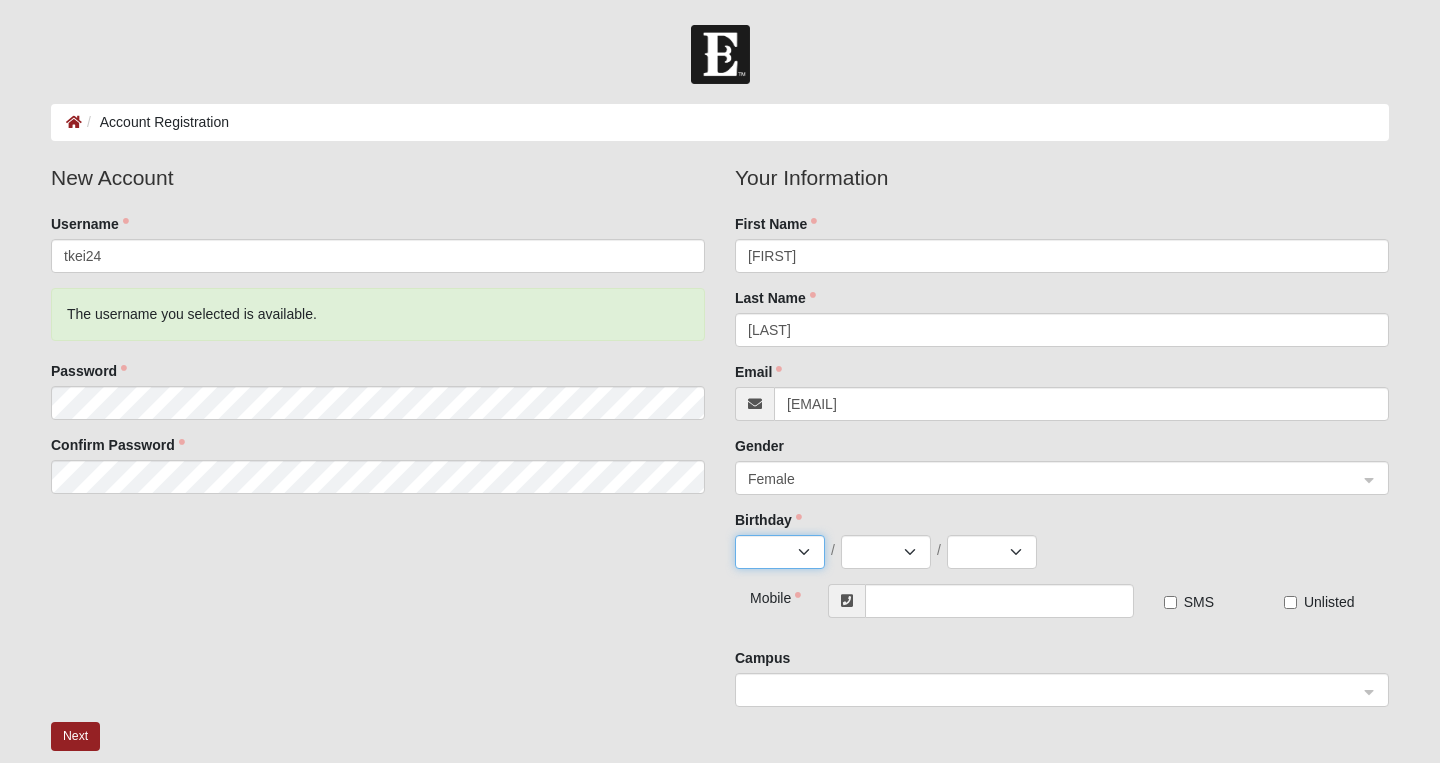 select on "4" 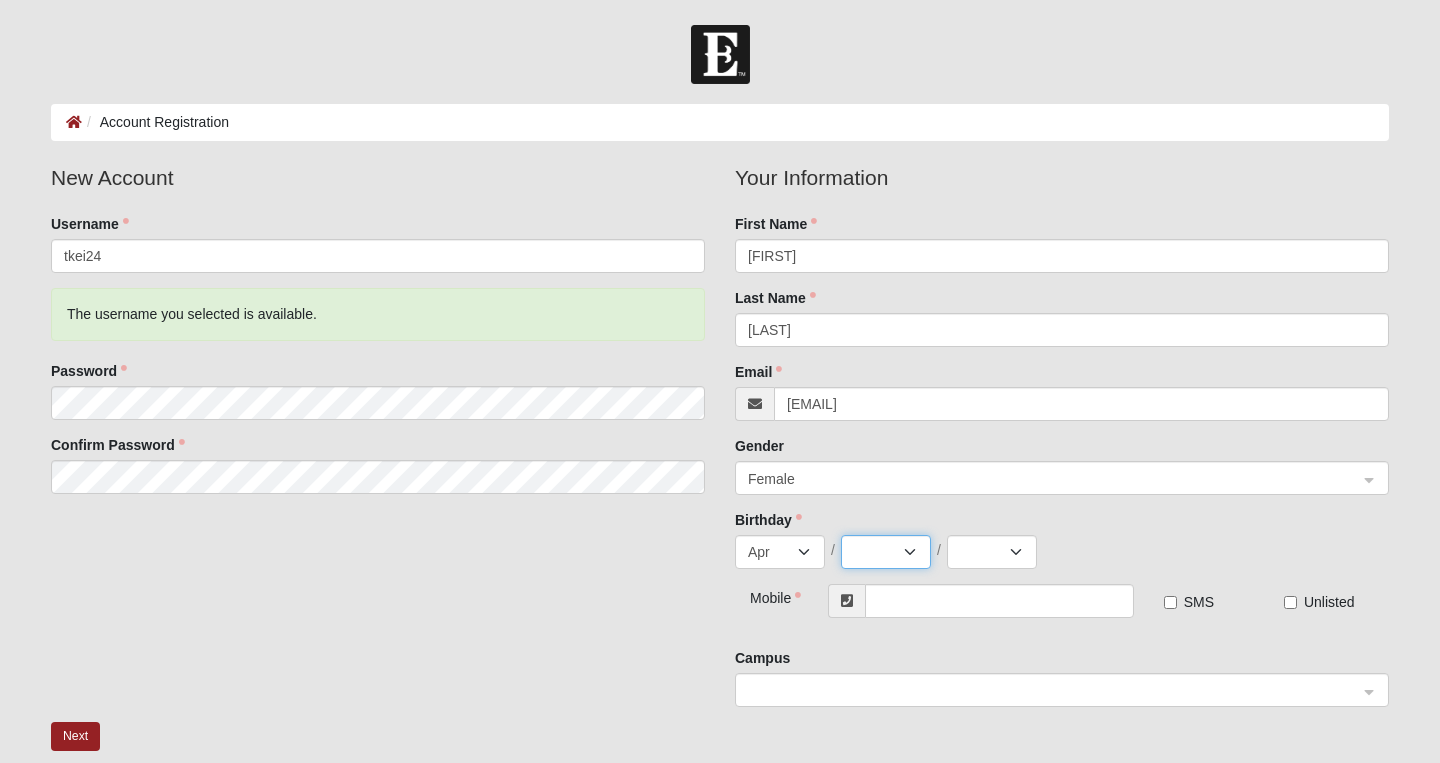 click on "1 2 3 4 5 6 7 8 9 10 11 12 13 14 15 16 17 18 19 20 21 22 23 24 25 26 27 28 29 30" at bounding box center [886, 552] 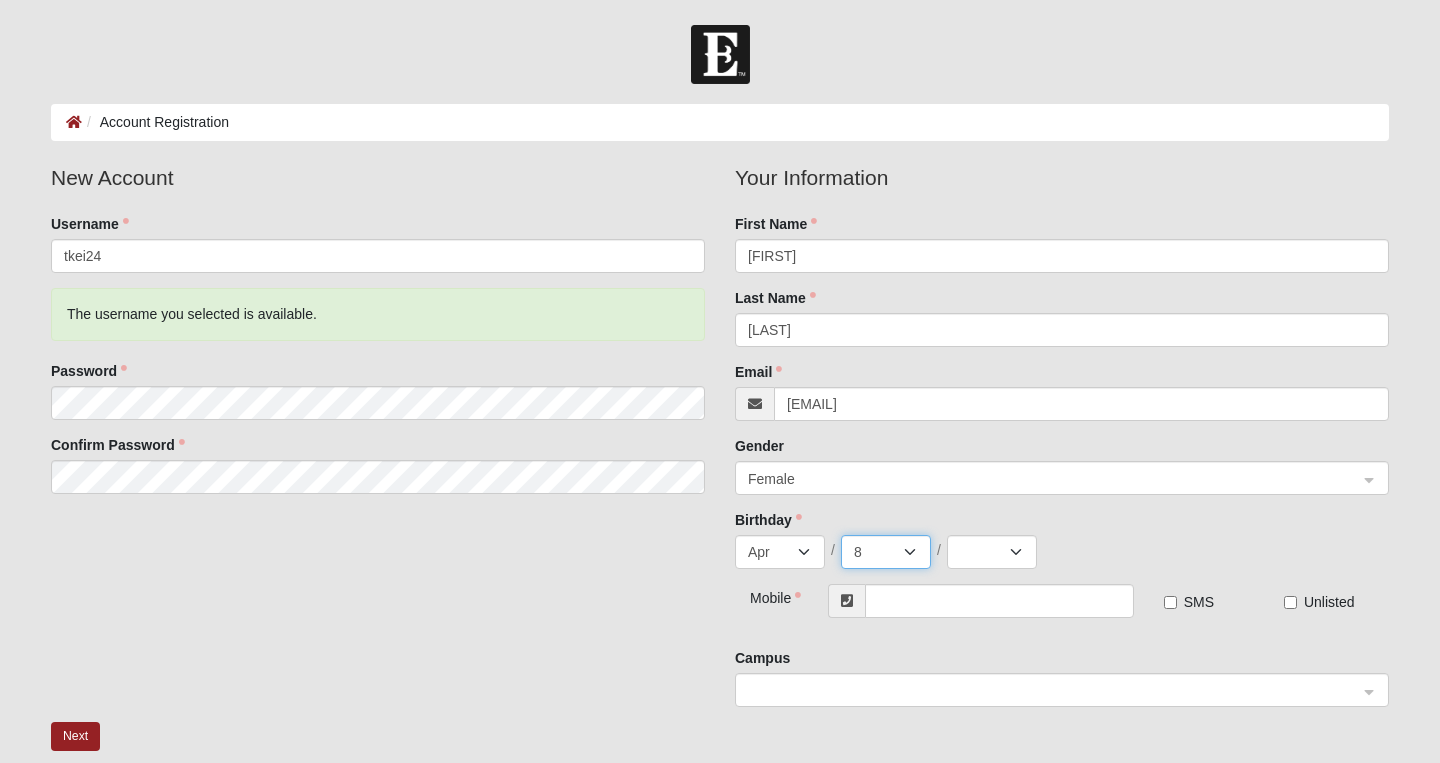 click on "8" 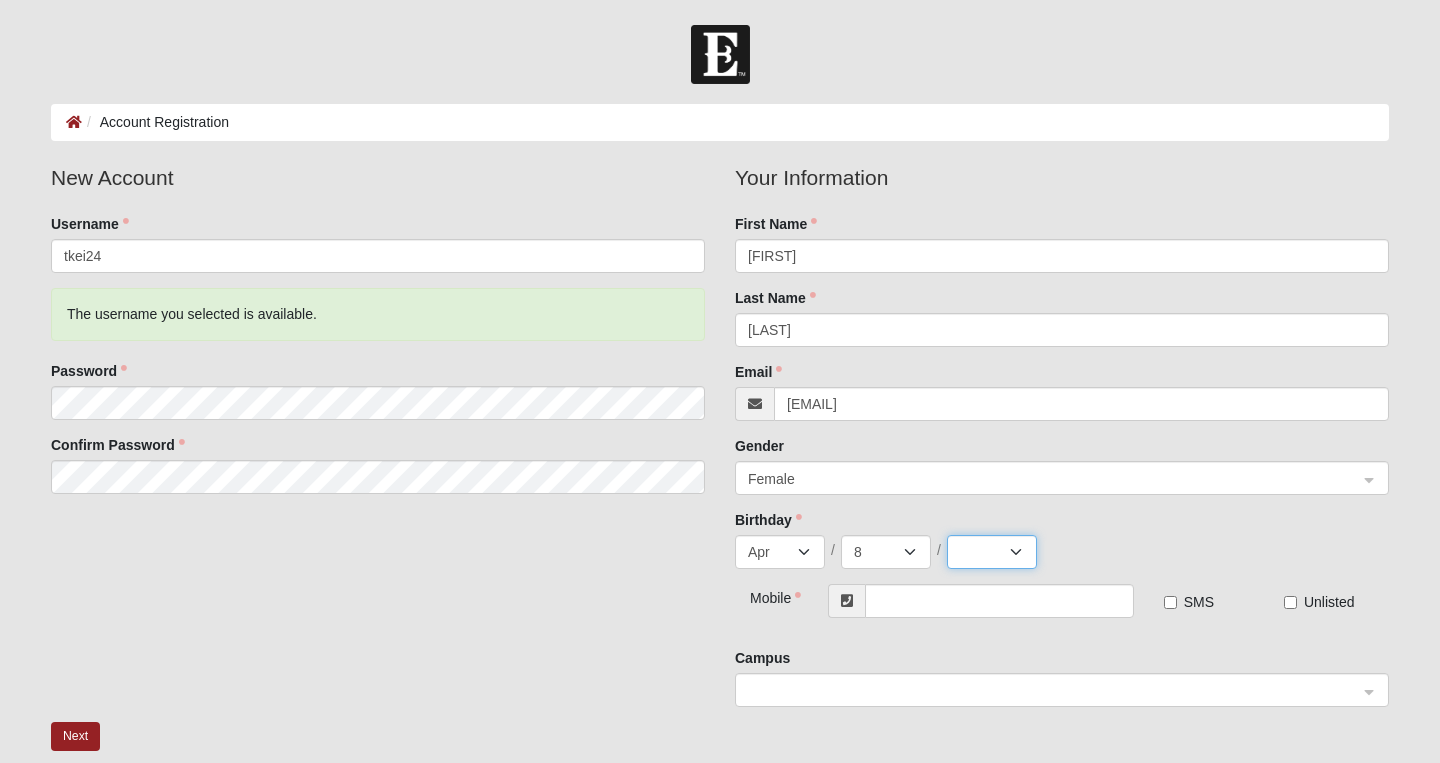 click on "2025 2024 2023 2022 2021 2020 2019 2018 2017 2016 2015 2014 2013 2012 2011 2010 2009 2008 2007 2006 2005 2004 2003 2002 2001 2000 1999 1998 1997 1996 1995 1994 1993 1992 1991 1990 1989 1988 1987 1986 1985 1984 1983 1982 1981 1980 1979 1978 1977 1976 1975 1974 1973 1972 1971 1970 1969 1968 1967 1966 1965 1964 1963 1962 1961 1960 1959 1958 1957 1956 1955 1954 1953 1952 1951 1950 1949 1948 1947 1946 1945 1944 1943 1942 1941 1940 1939 1938 1937 1936 1935 1934 1933 1932 1931 1930 1929 1928 1927 1926 1925 1924 1923 1922 1921 1920 1919 1918 1917 1916 1915 1914 1913 1912 1911 1910 1909 1908 1907 1906 1905 1904 1903 1902 1901 1900" at bounding box center (992, 552) 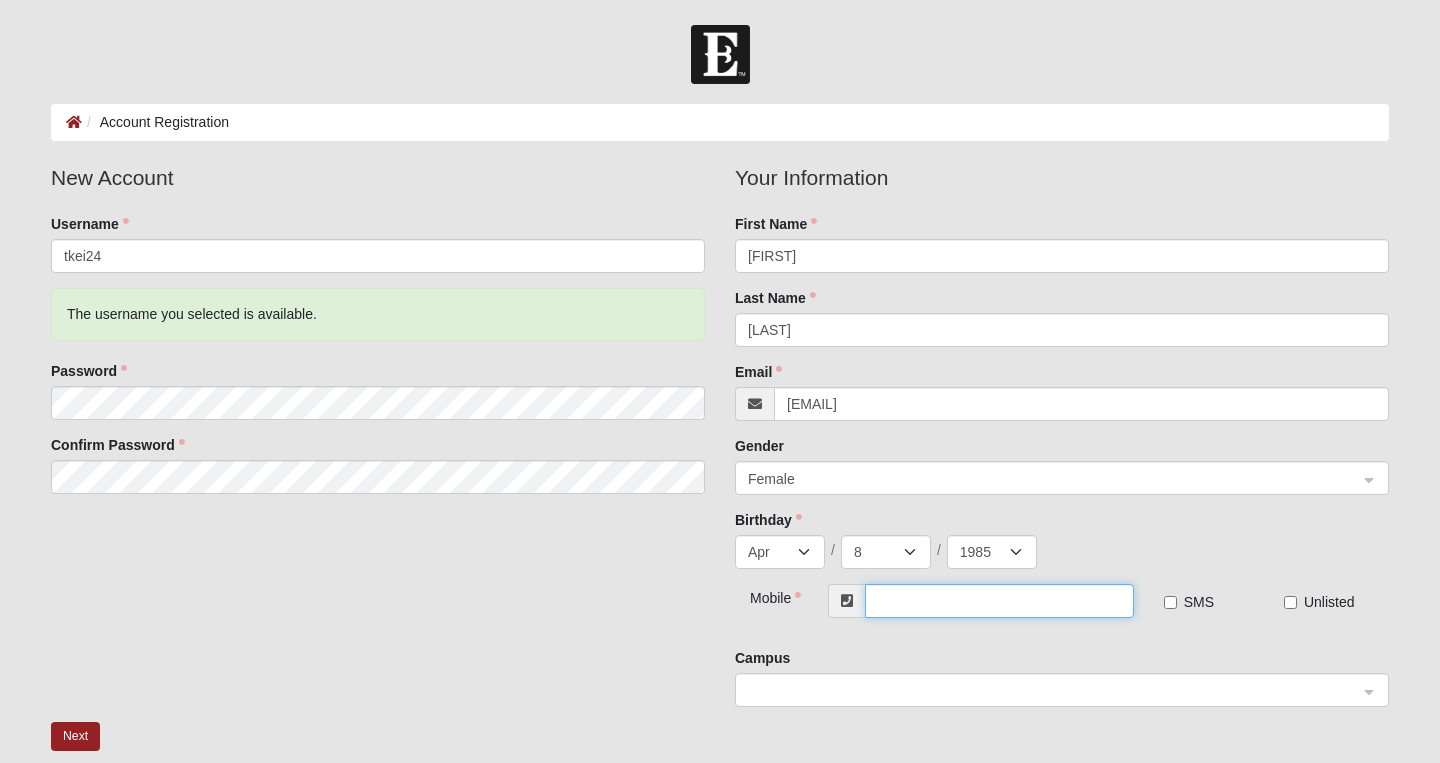 click at bounding box center (999, 601) 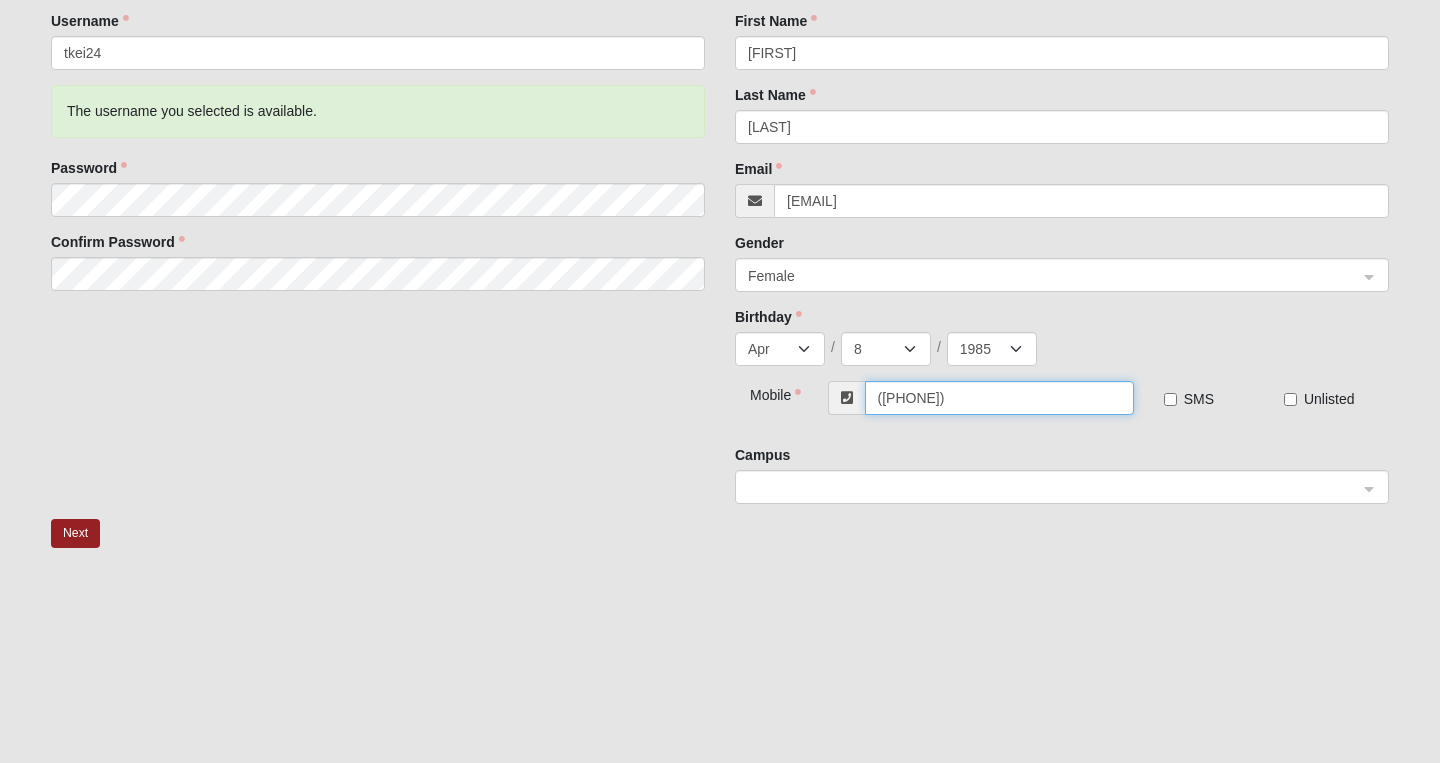 scroll, scrollTop: 206, scrollLeft: 0, axis: vertical 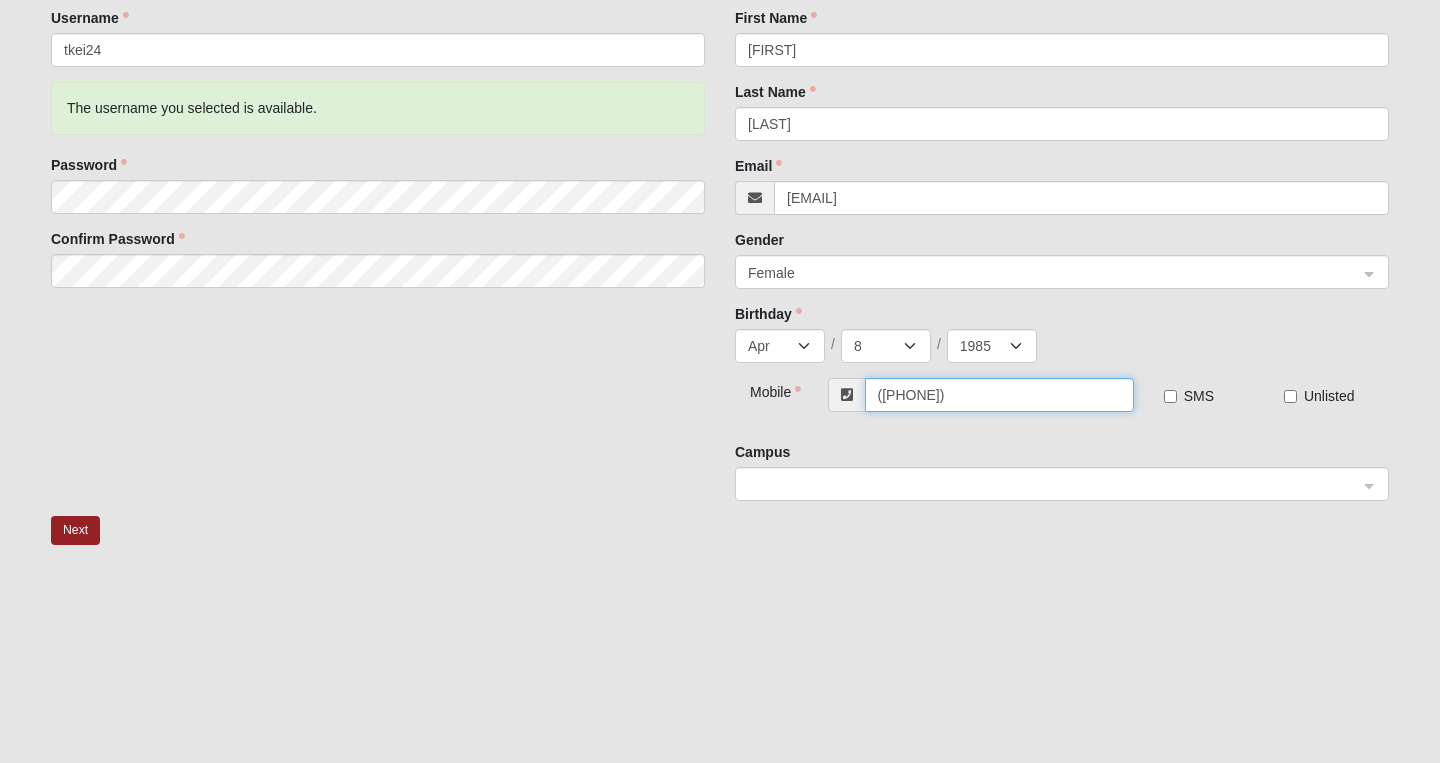 click 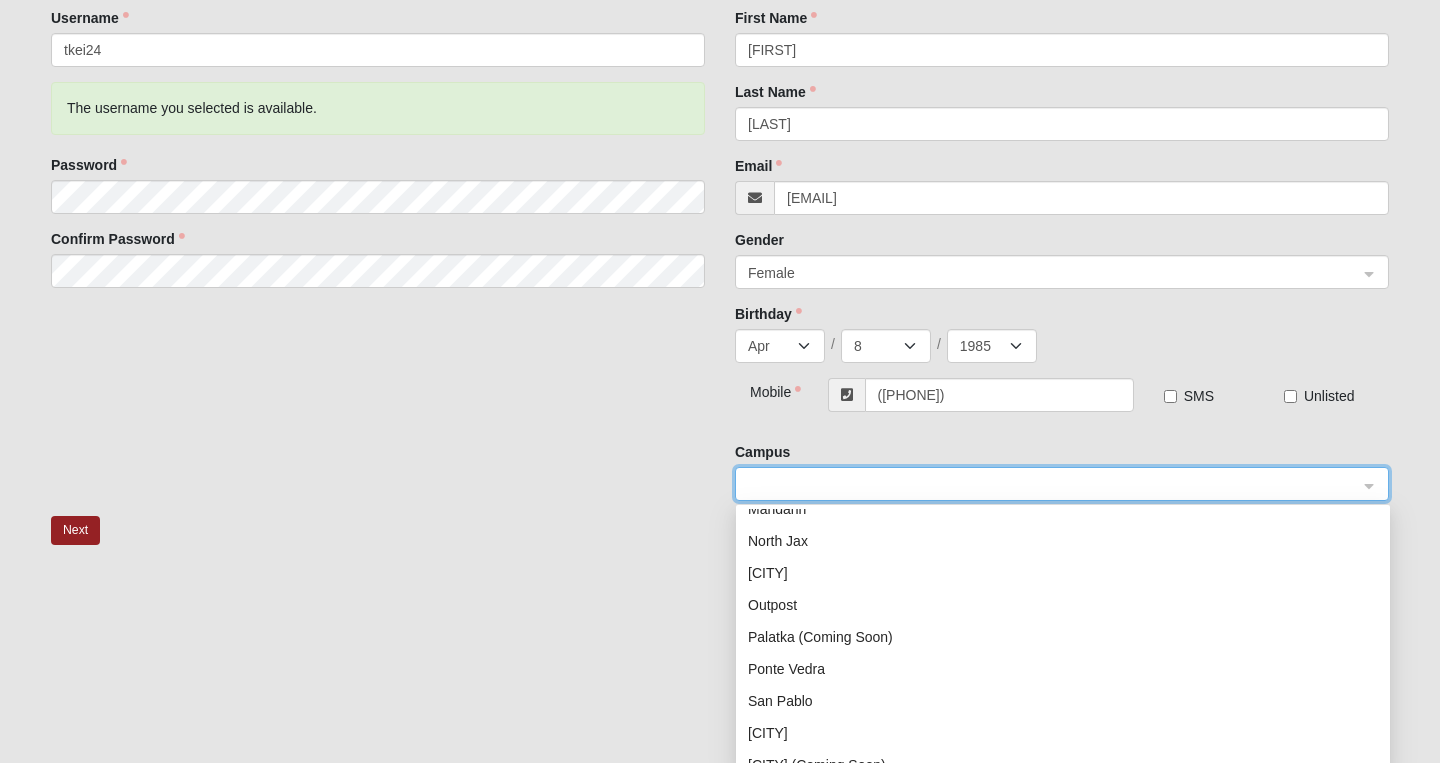 scroll, scrollTop: 190, scrollLeft: 0, axis: vertical 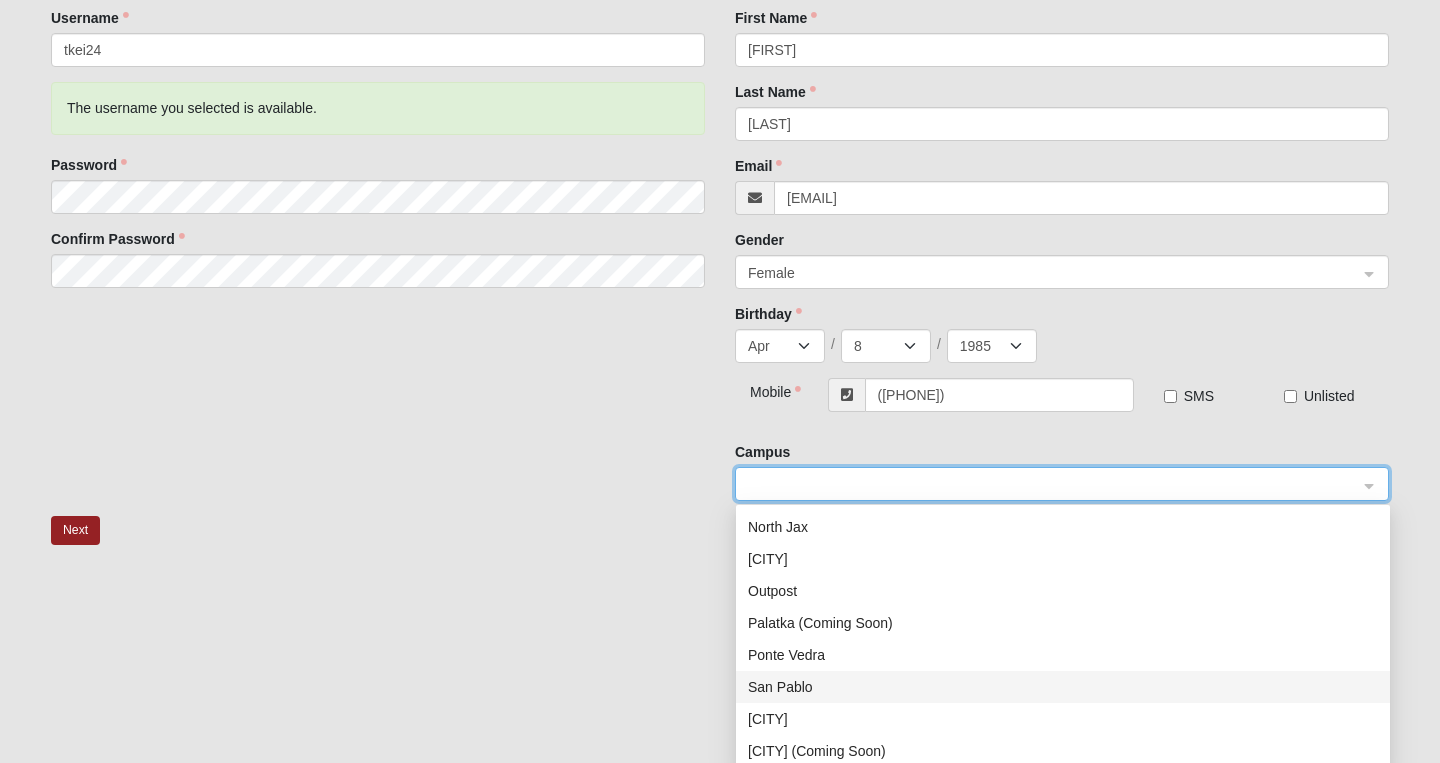 click on "San Pablo" at bounding box center [1063, 687] 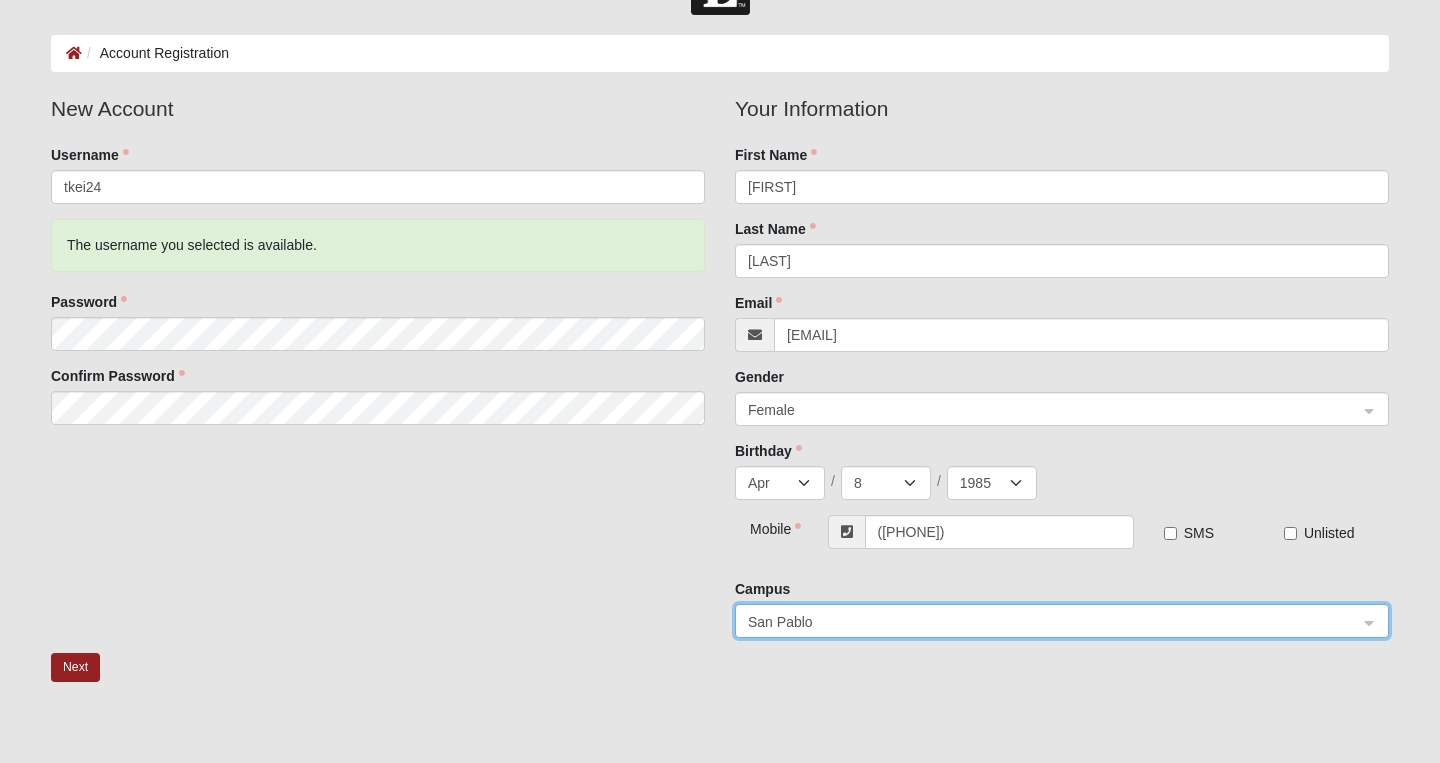 scroll, scrollTop: 68, scrollLeft: 0, axis: vertical 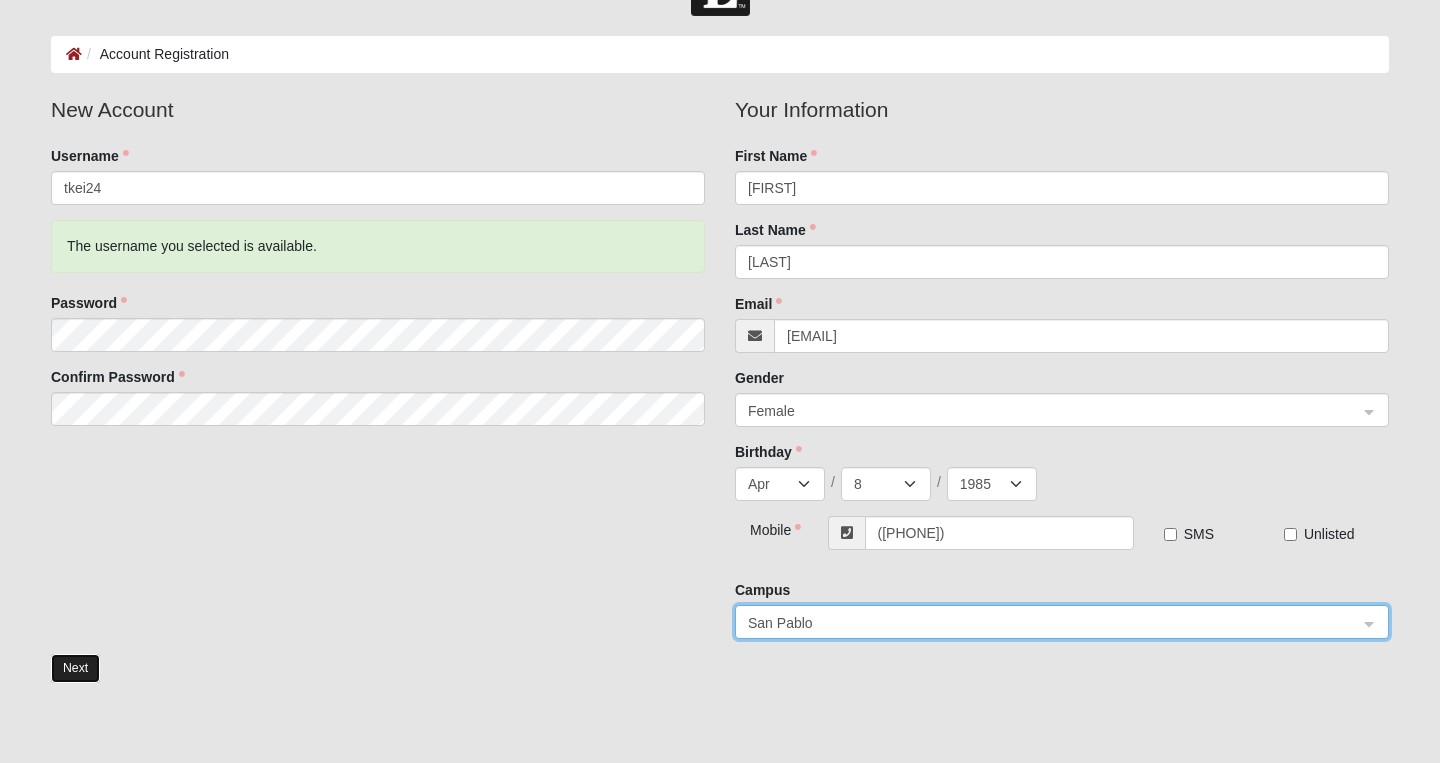 click on "Next" at bounding box center (75, 668) 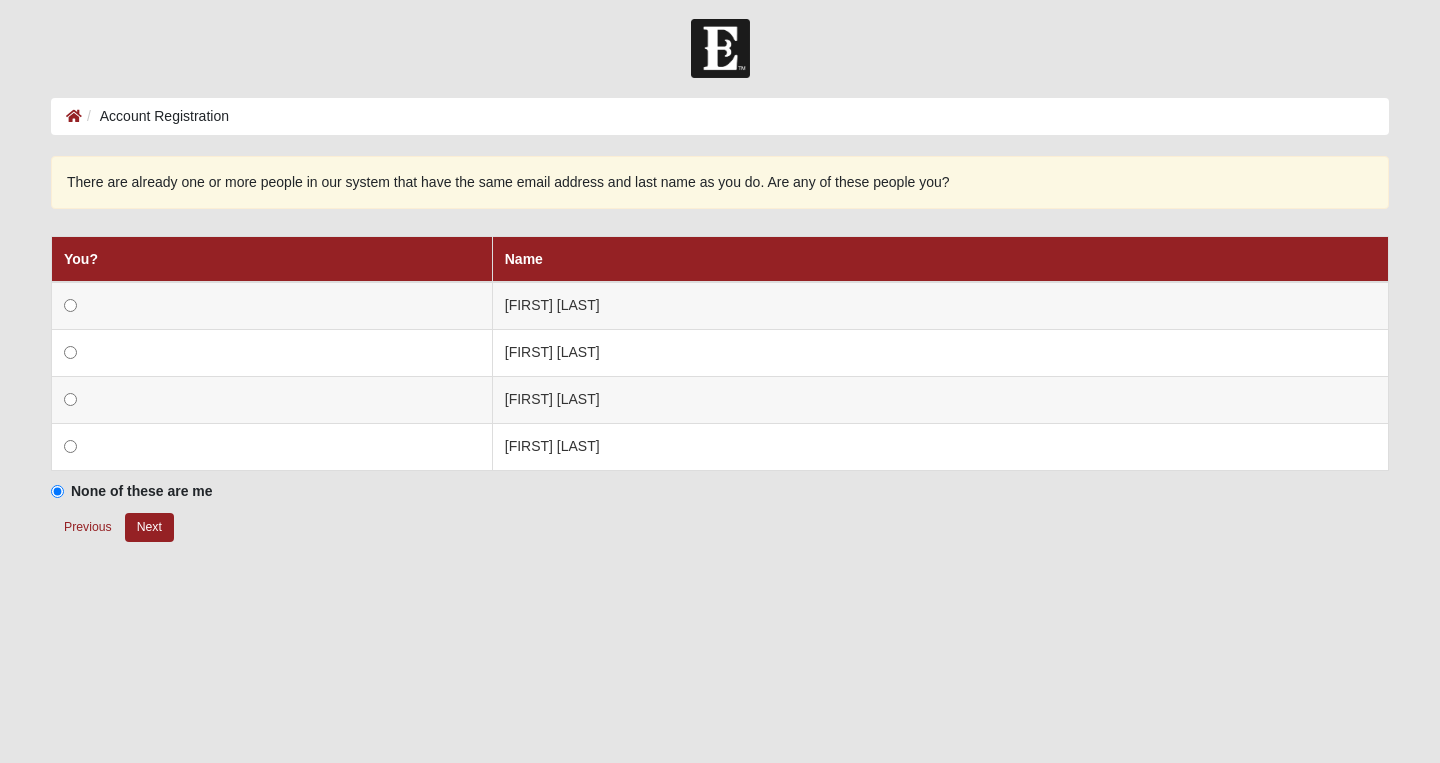 scroll, scrollTop: 0, scrollLeft: 0, axis: both 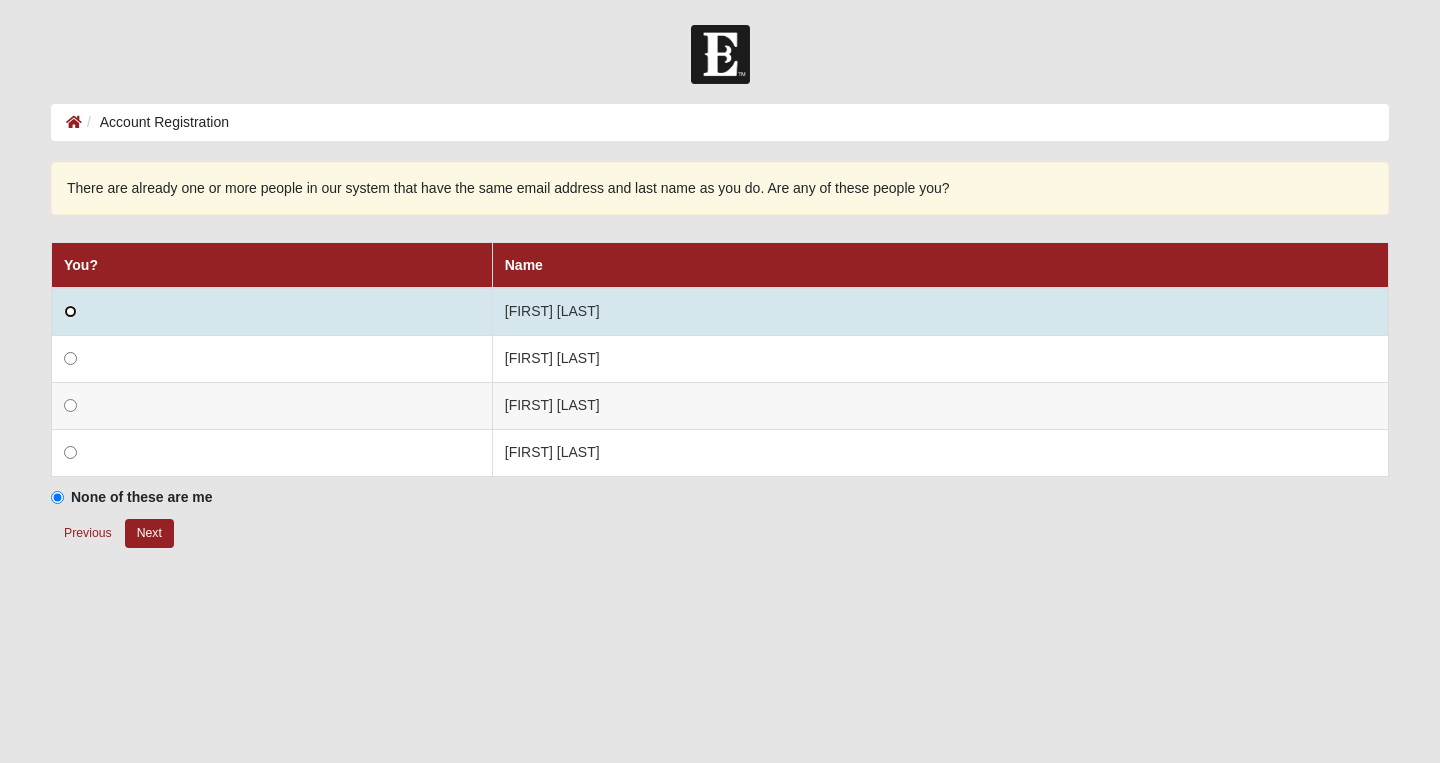 click at bounding box center [70, 311] 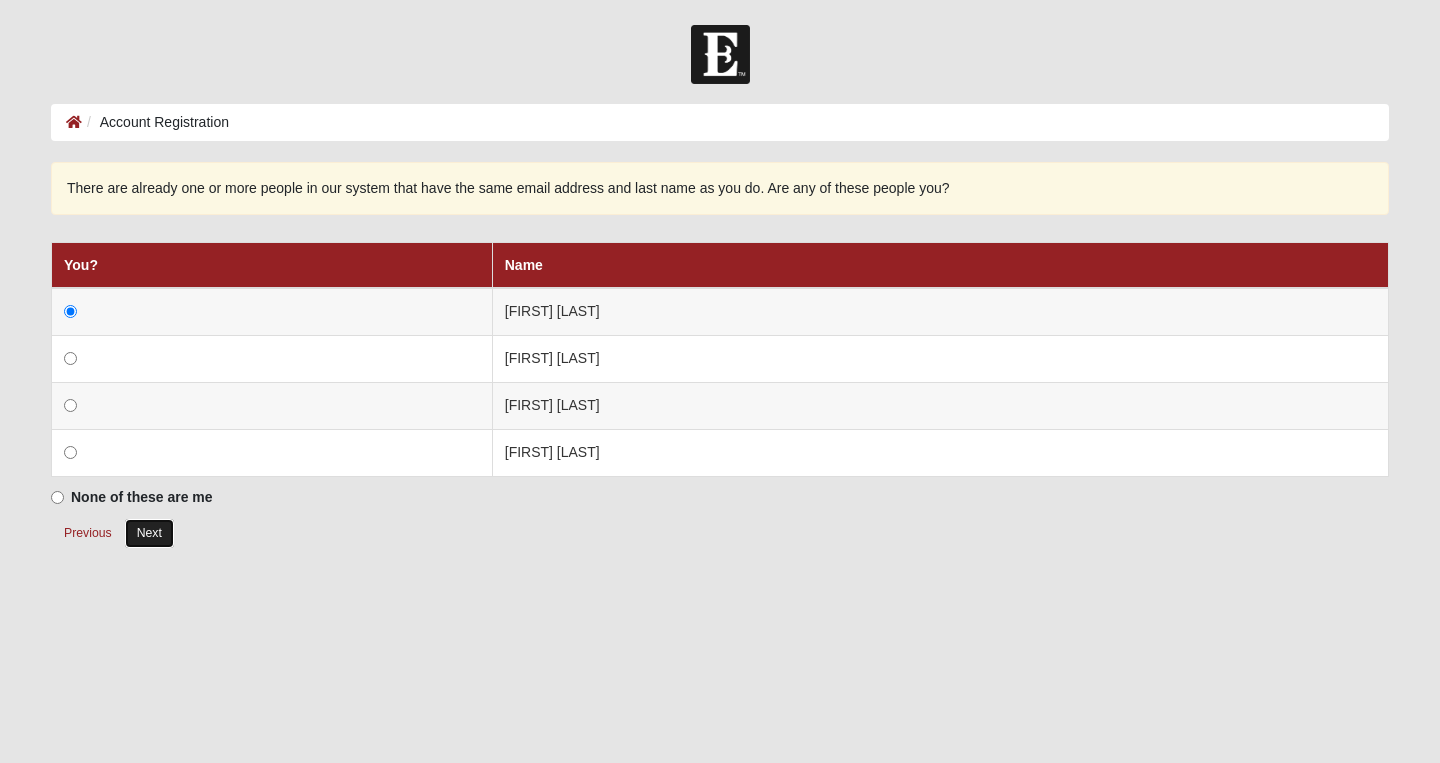 click on "Next" at bounding box center (149, 533) 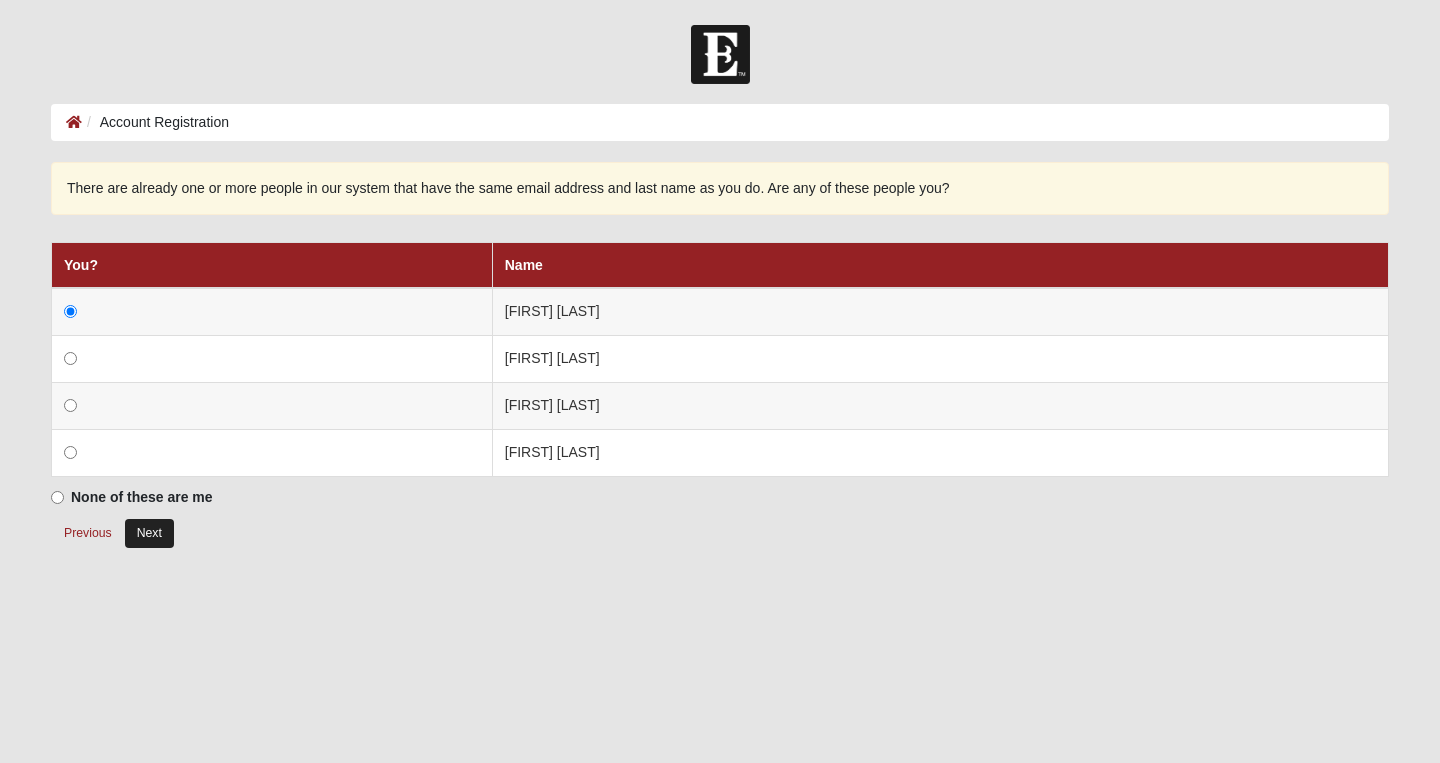 radio on "true" 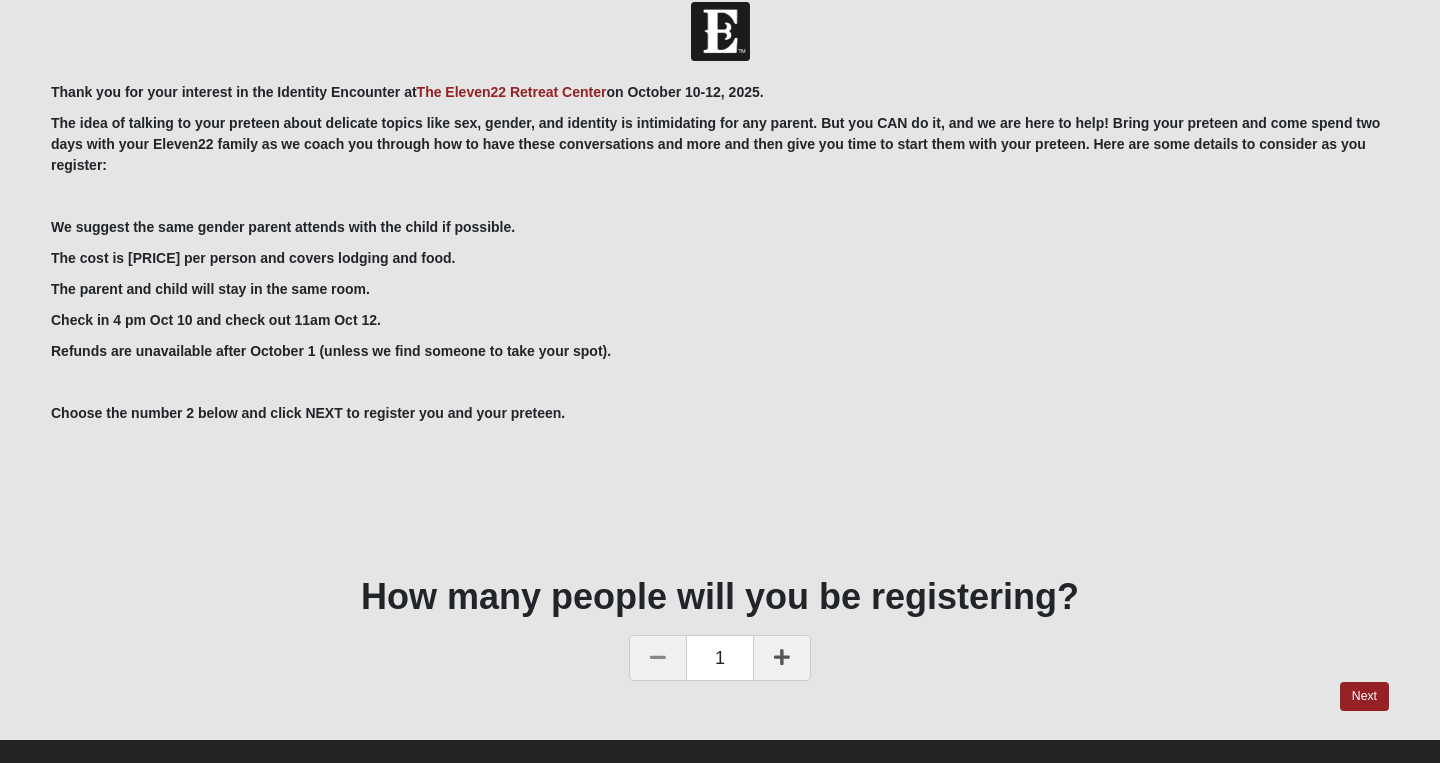 scroll, scrollTop: 0, scrollLeft: 0, axis: both 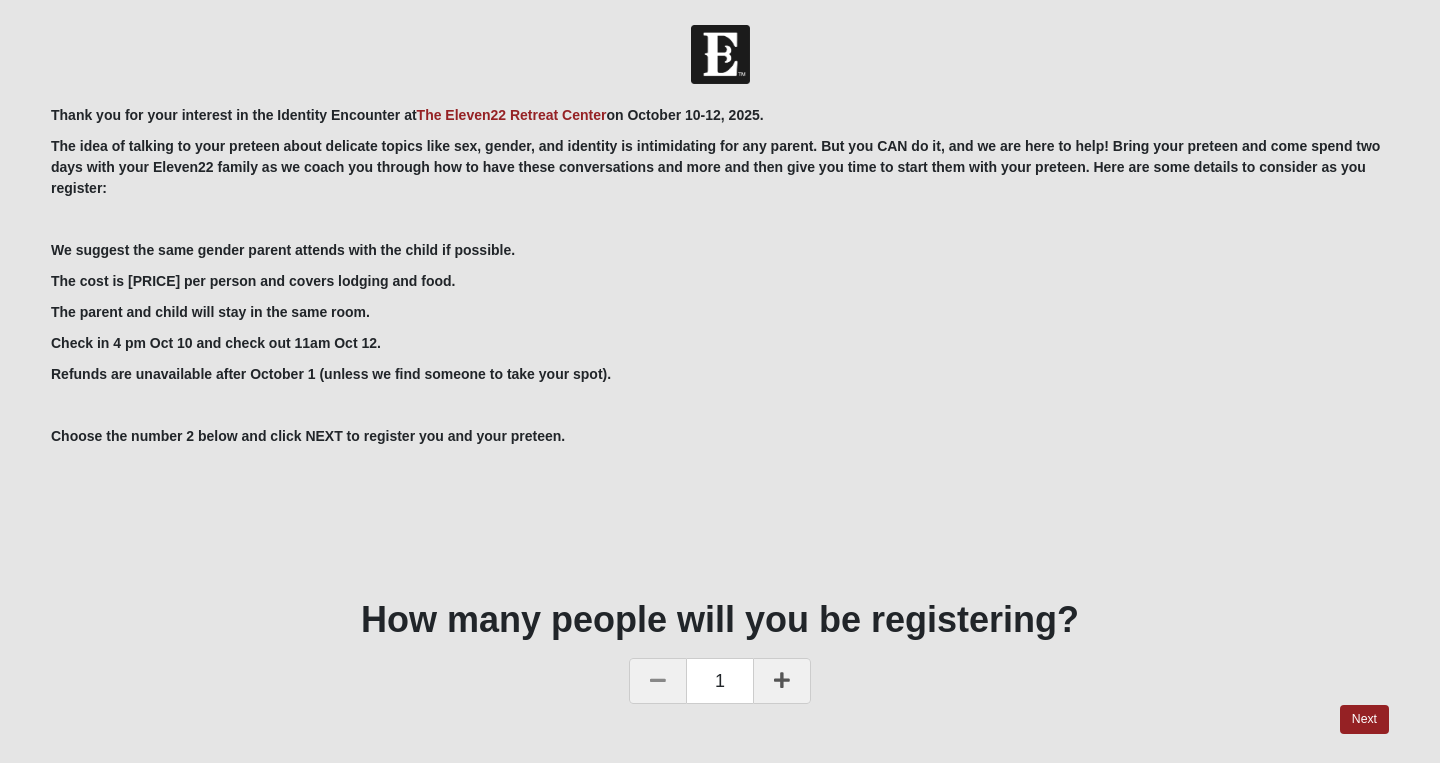 click at bounding box center [782, 680] 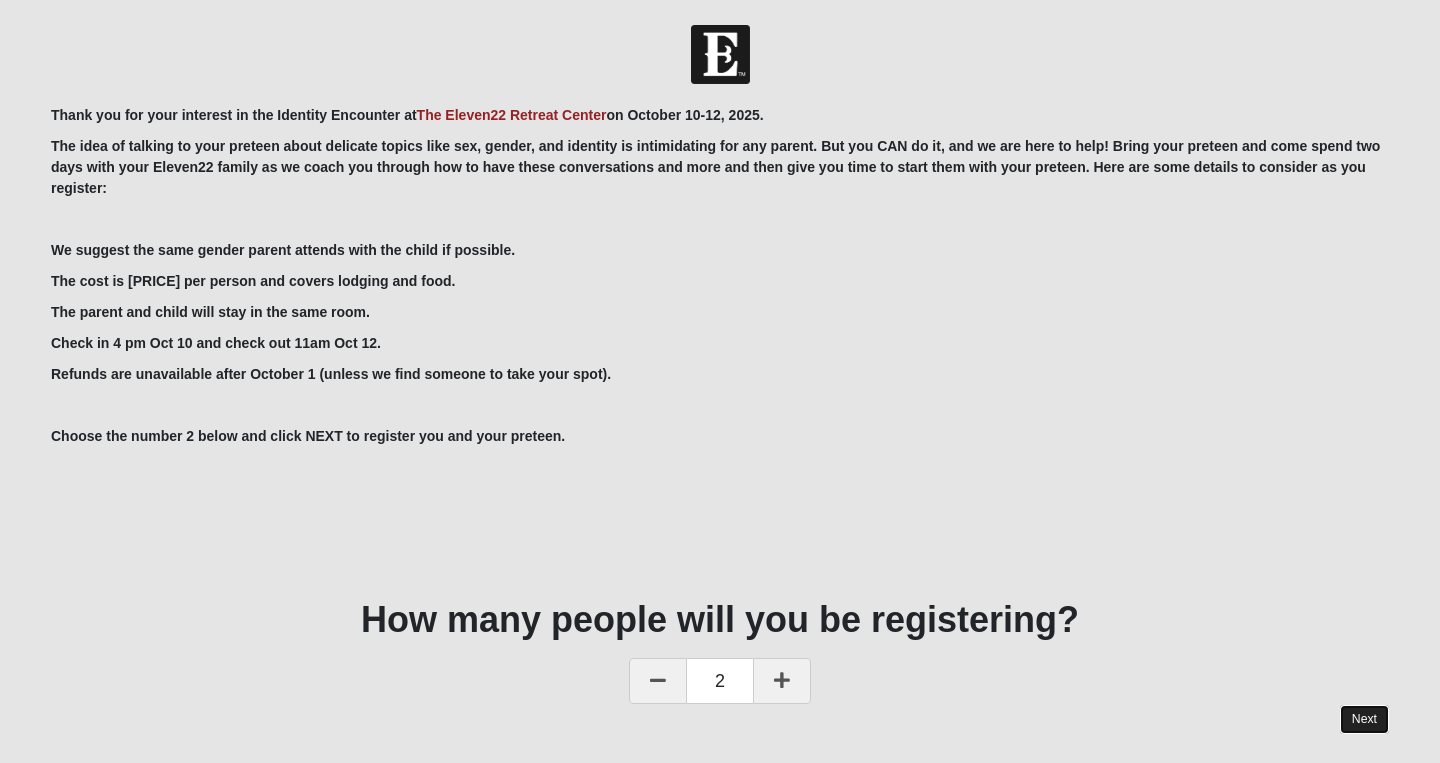 click on "Next" at bounding box center [1364, 719] 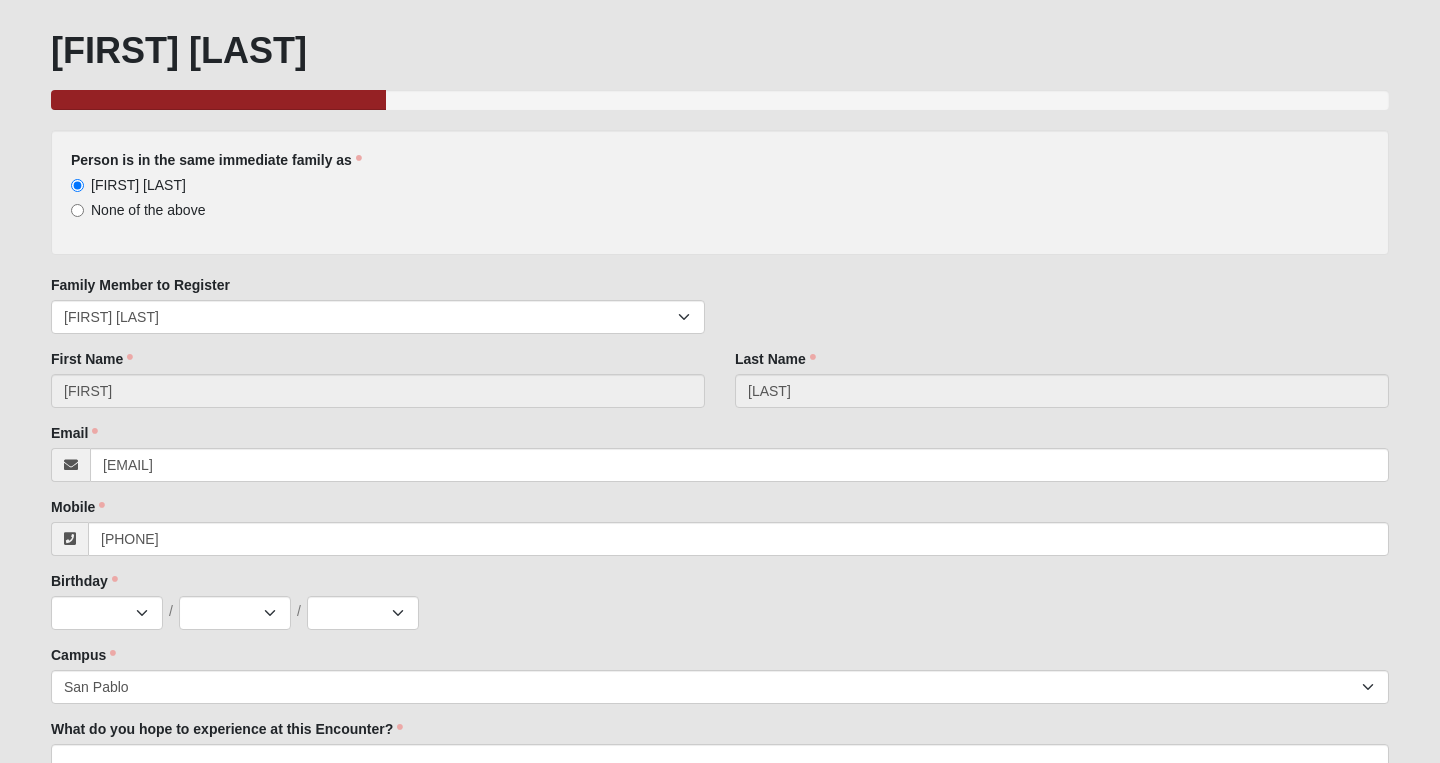 scroll, scrollTop: 106, scrollLeft: 0, axis: vertical 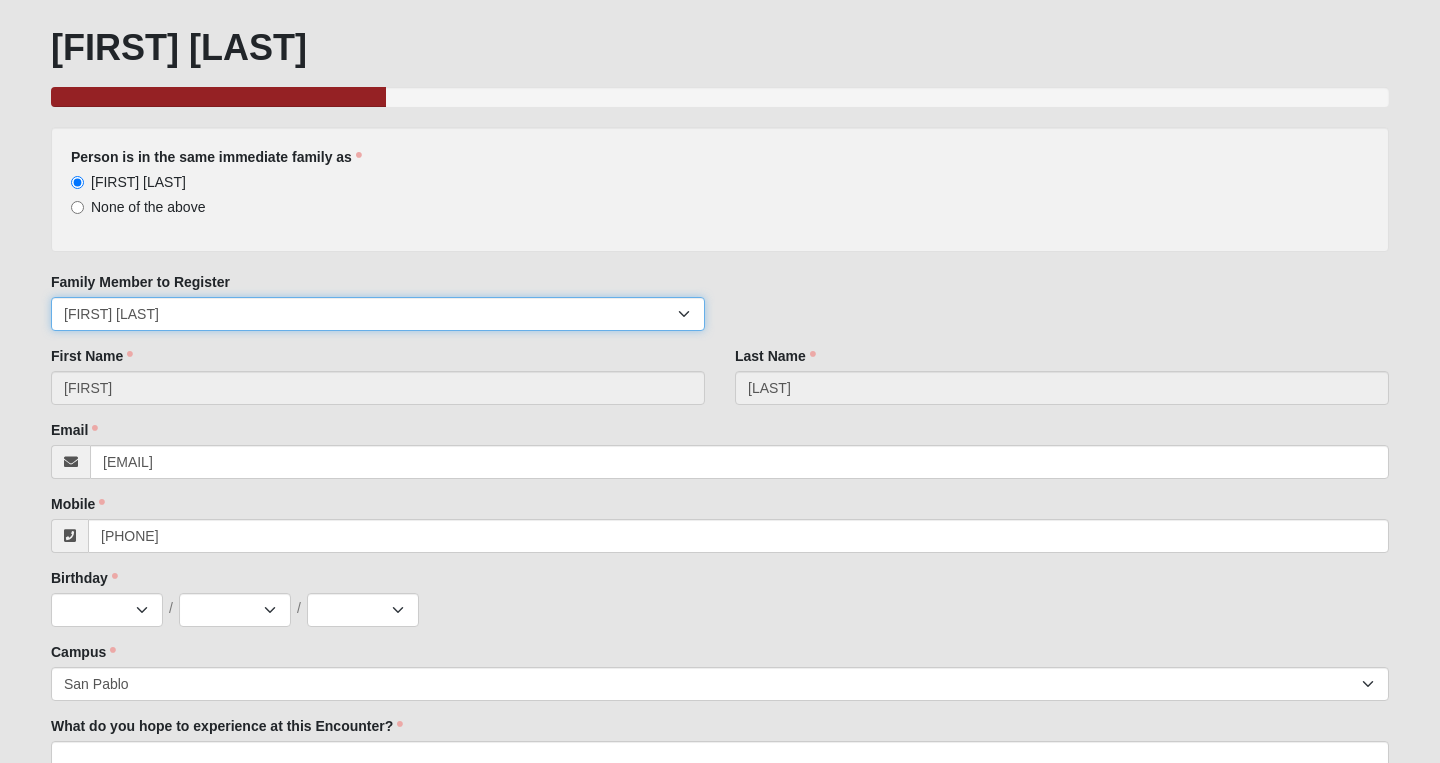 select on "174569" 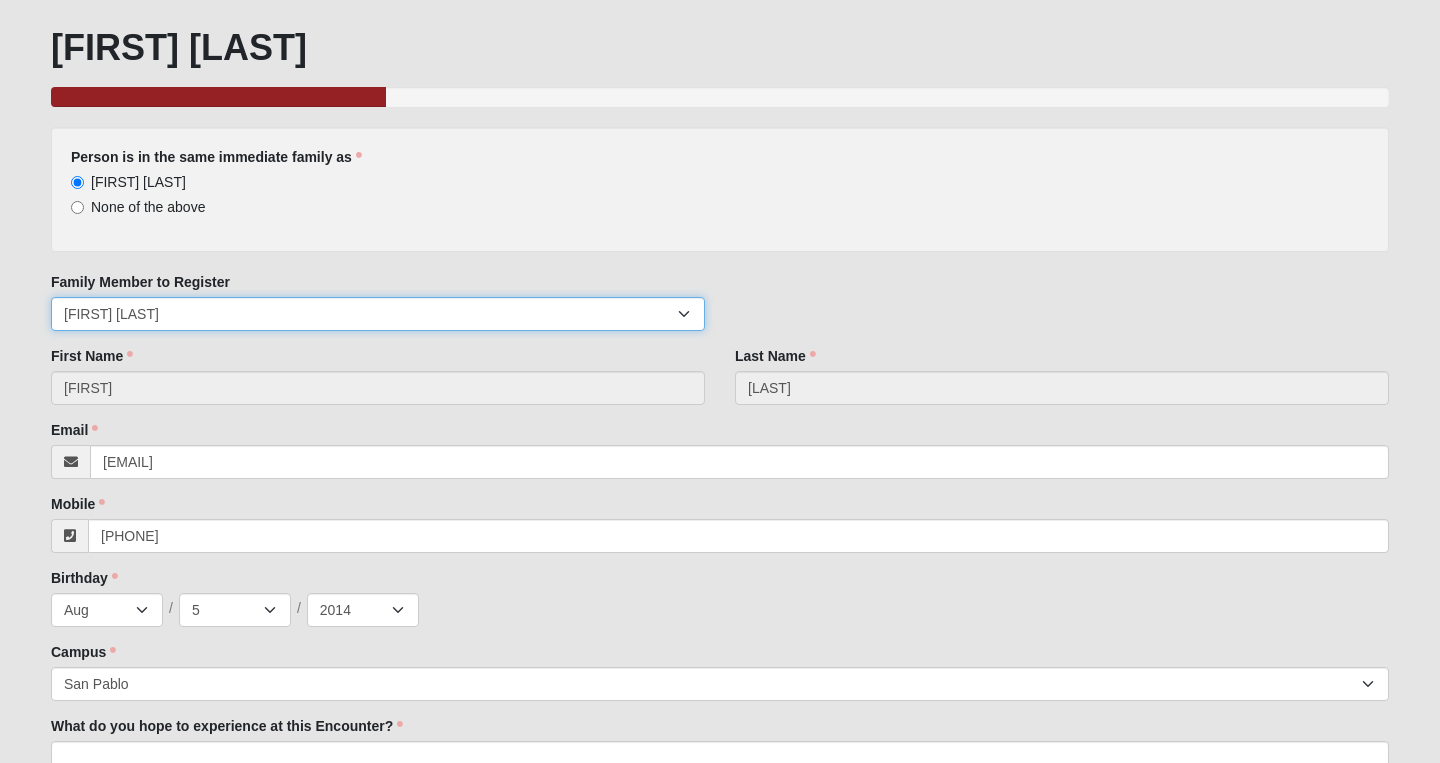 select on "[NUMBER]" 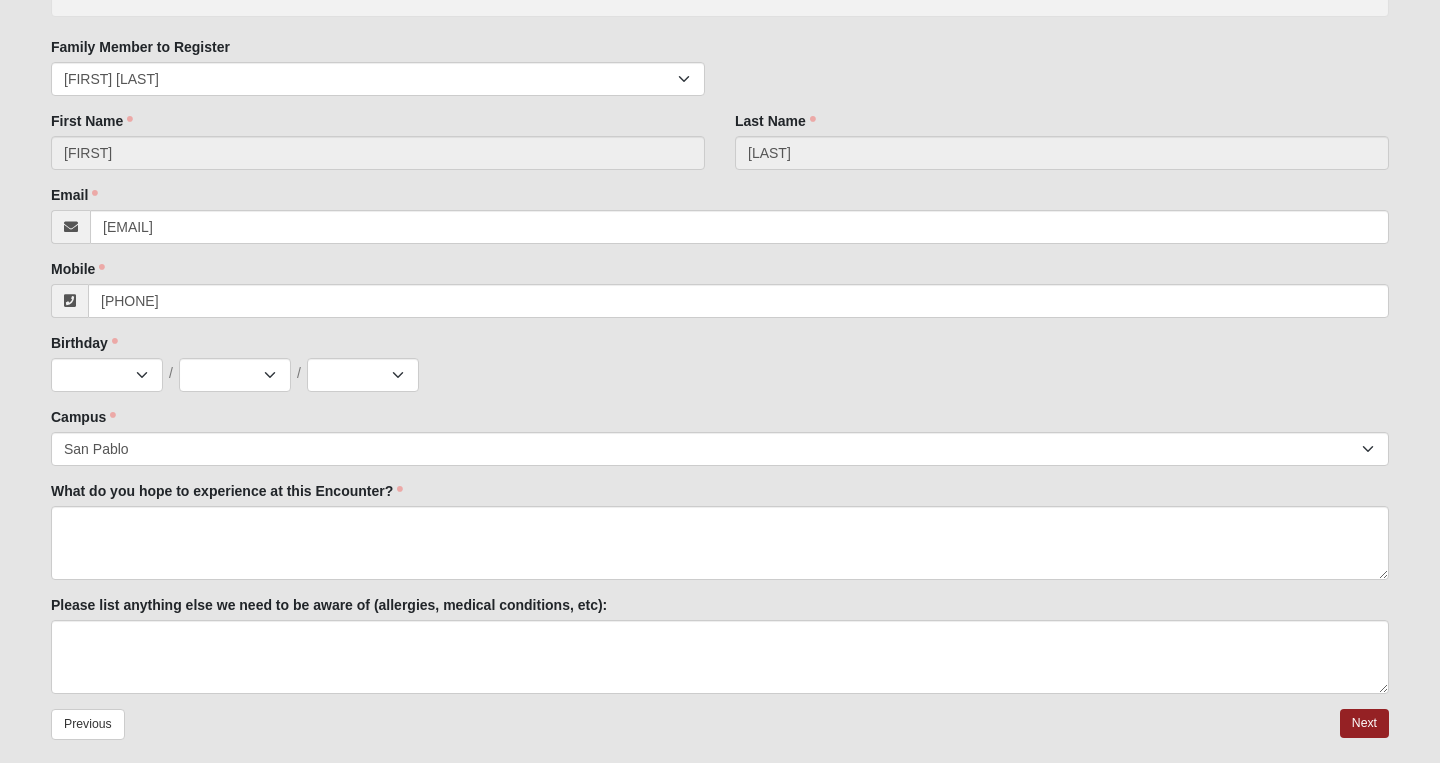 scroll, scrollTop: 426, scrollLeft: 0, axis: vertical 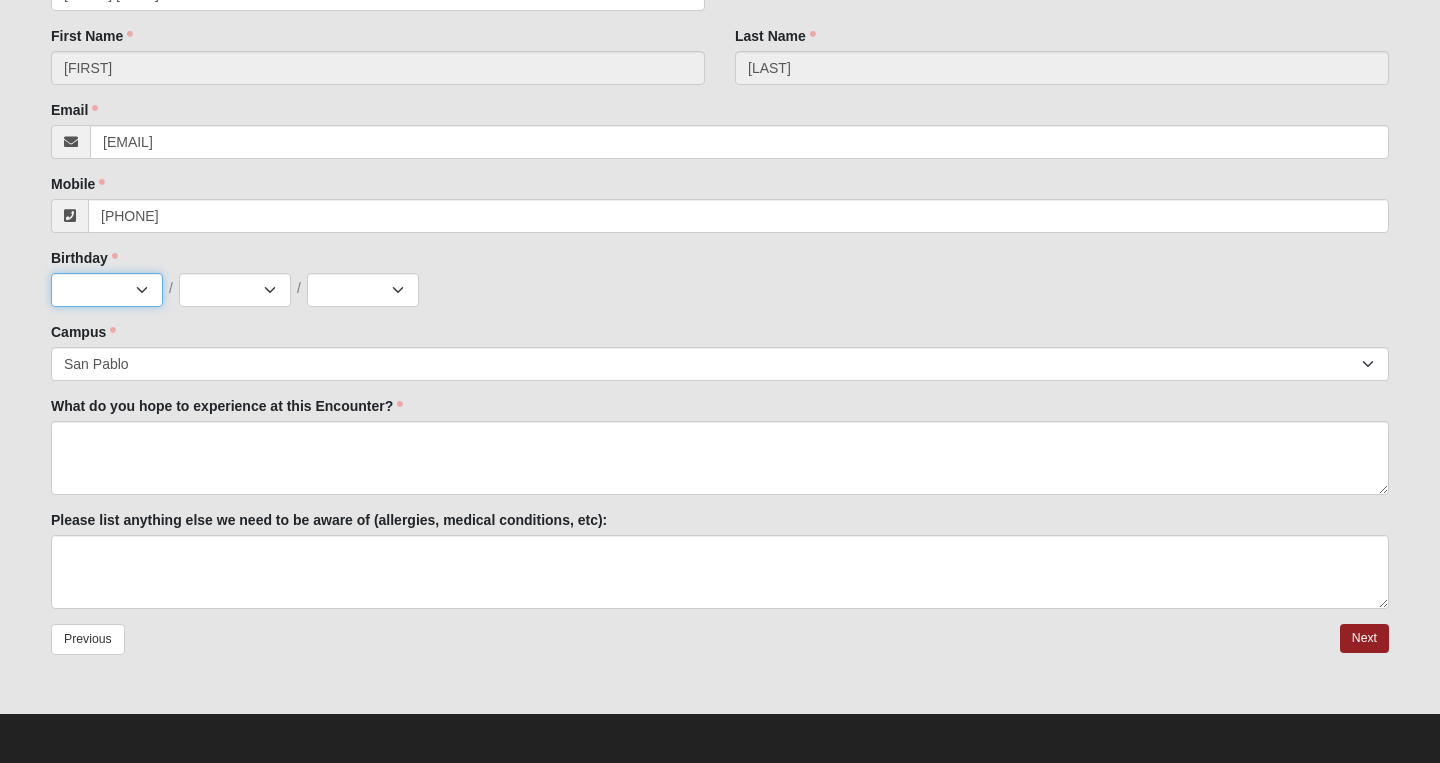 select on "4" 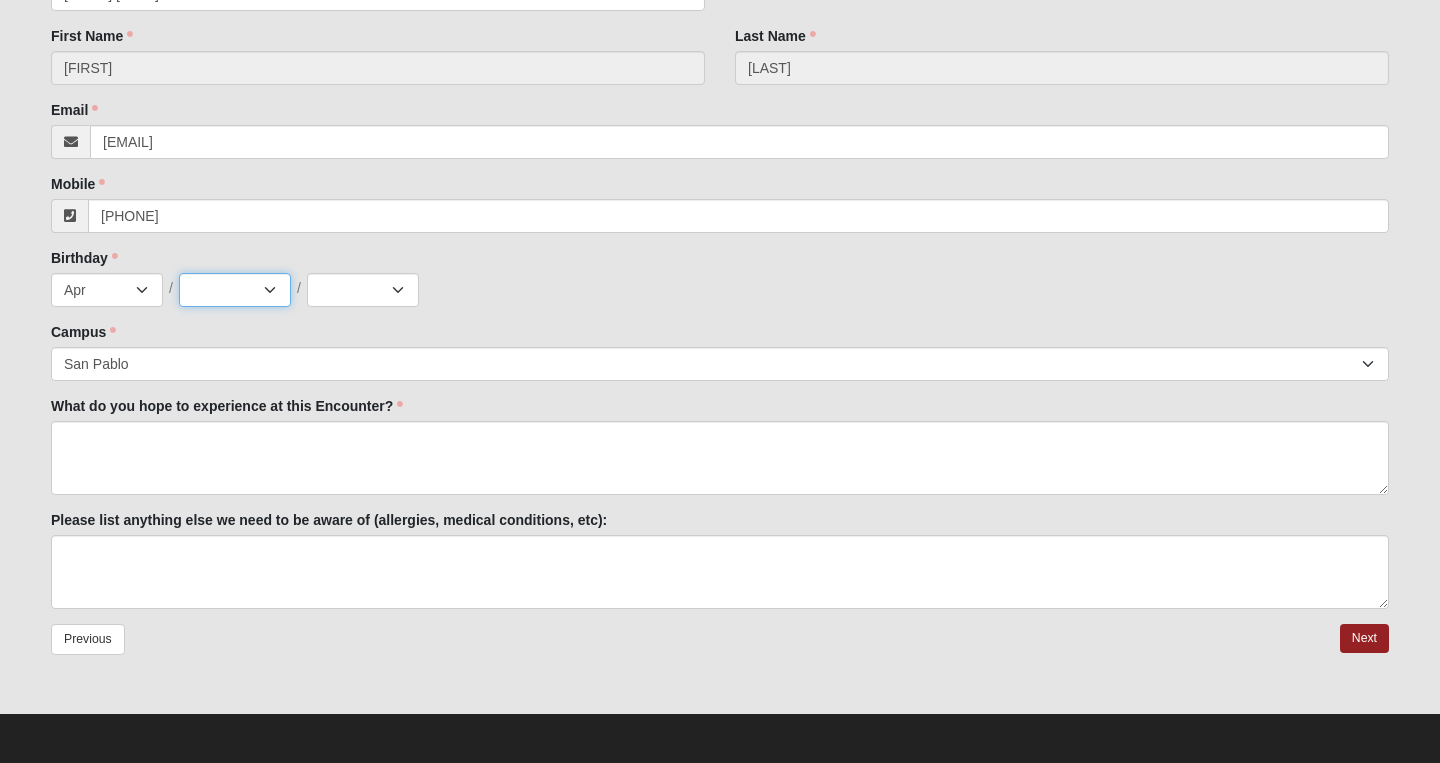 click on "1
2
3
4
5
6
7
8
9
10
11
12
13
14
15
16
17
18
19
20
21
22
23
24
25
26
27
28
29
30
31" at bounding box center (235, 290) 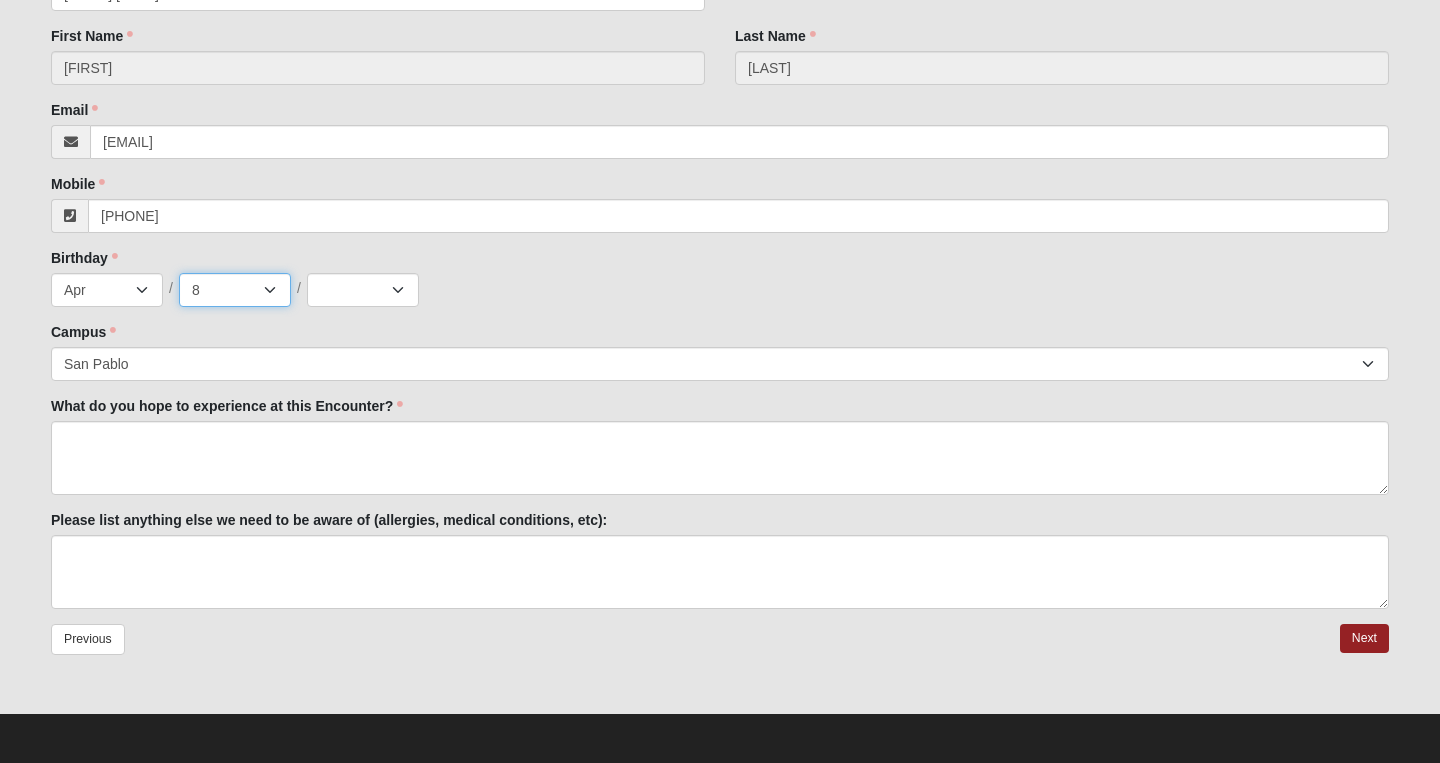 click on "8" at bounding box center (0, 0) 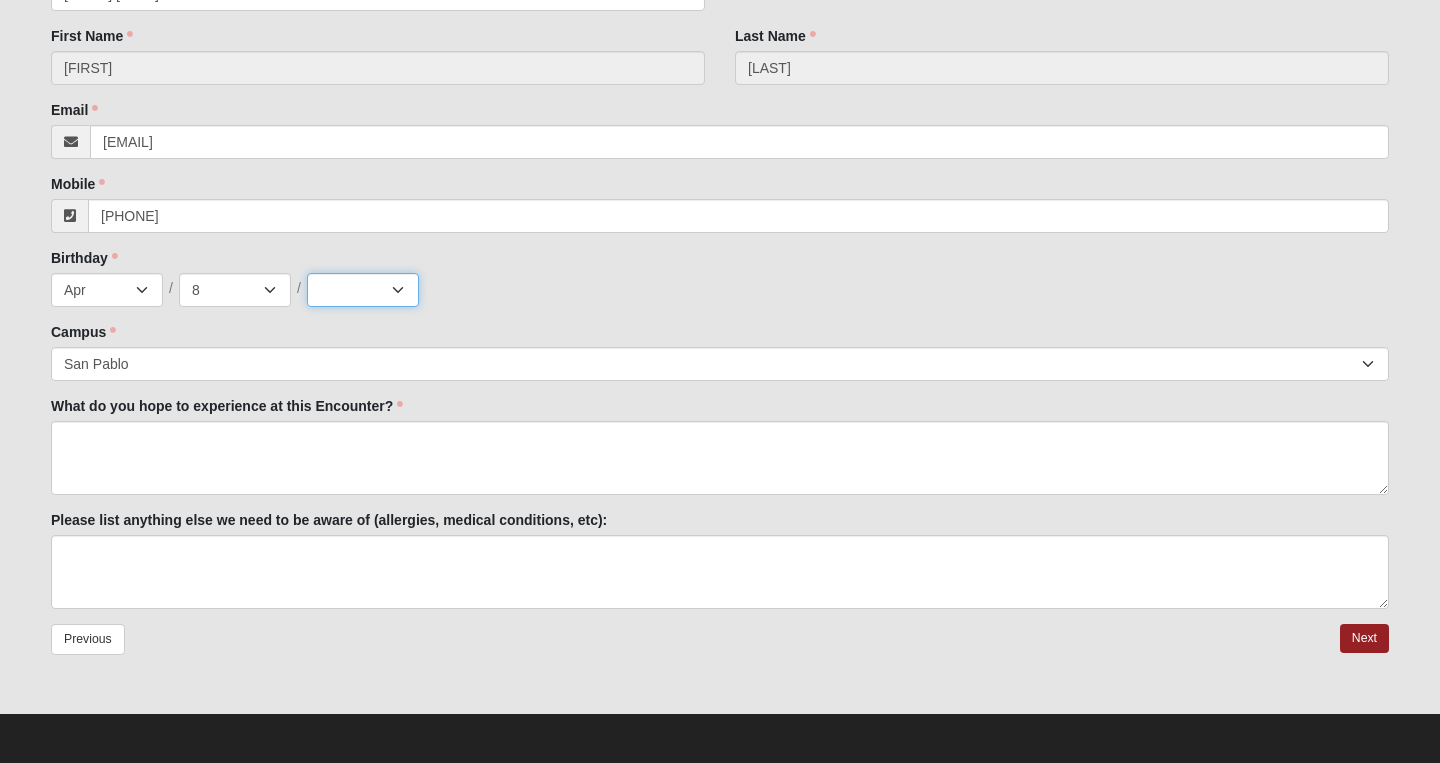 click on "2025
2024
2023
2022
2021
2020
2019
2018
2017
2016
2015
2014
2013
2012
2011
2010
2009
2008
2007
2006
2005
2004
2003
2002
2001
2000
1999
1998
1997
1996
1995
1994
1993
1992
1991
1990
1989
1988
1987
1986
1985
1984
1983
1982
1981
1980
1979
1978
1977
1976
1975
1974
1973
1972
1971
1970
1969
1968
1967
1966
1965
1964
1963
1962
1961
1960
1959
1958
1957
1956
1955
1954
1953
1952
1951
1950
1949
1948" at bounding box center [363, 290] 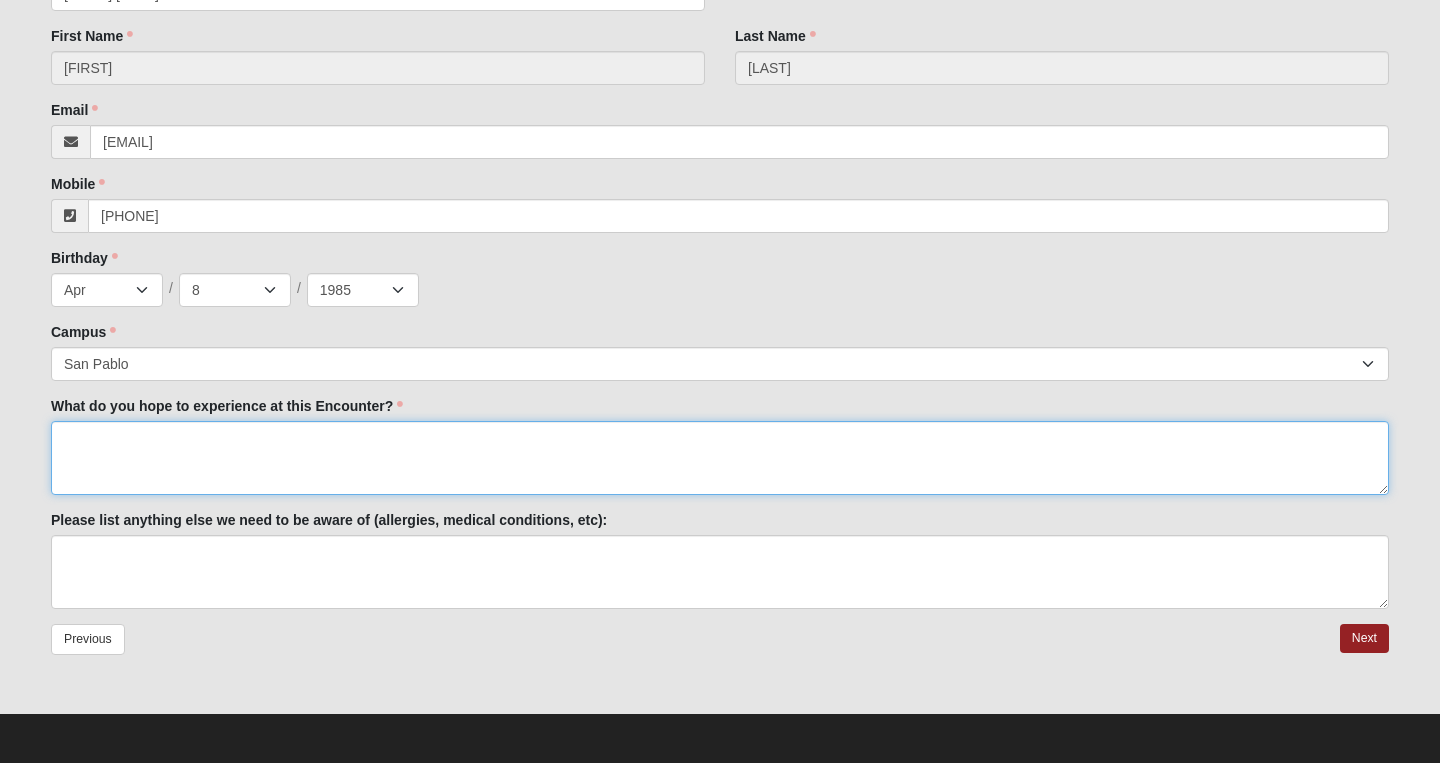 click on "What do you hope to experience at this Encounter?" at bounding box center [720, 458] 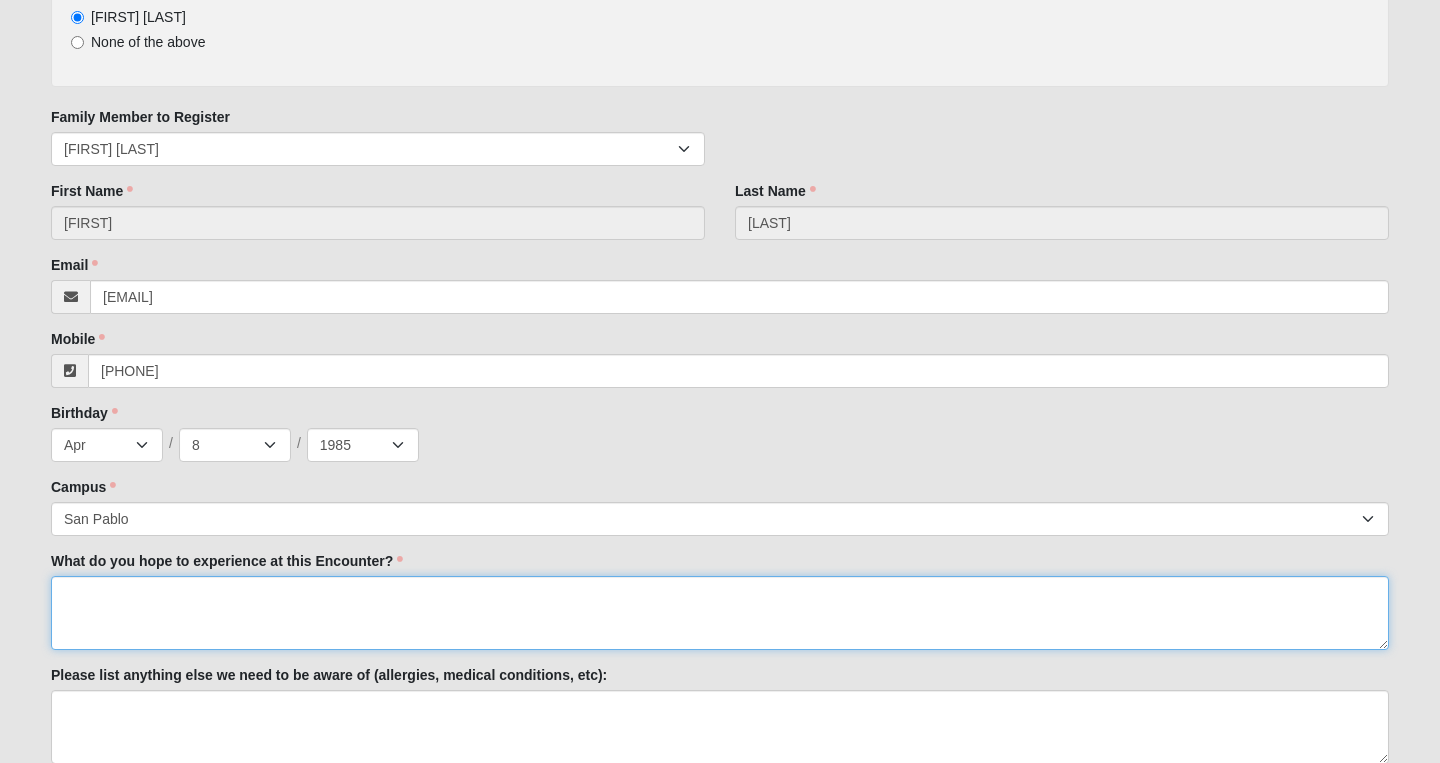 scroll, scrollTop: 428, scrollLeft: 0, axis: vertical 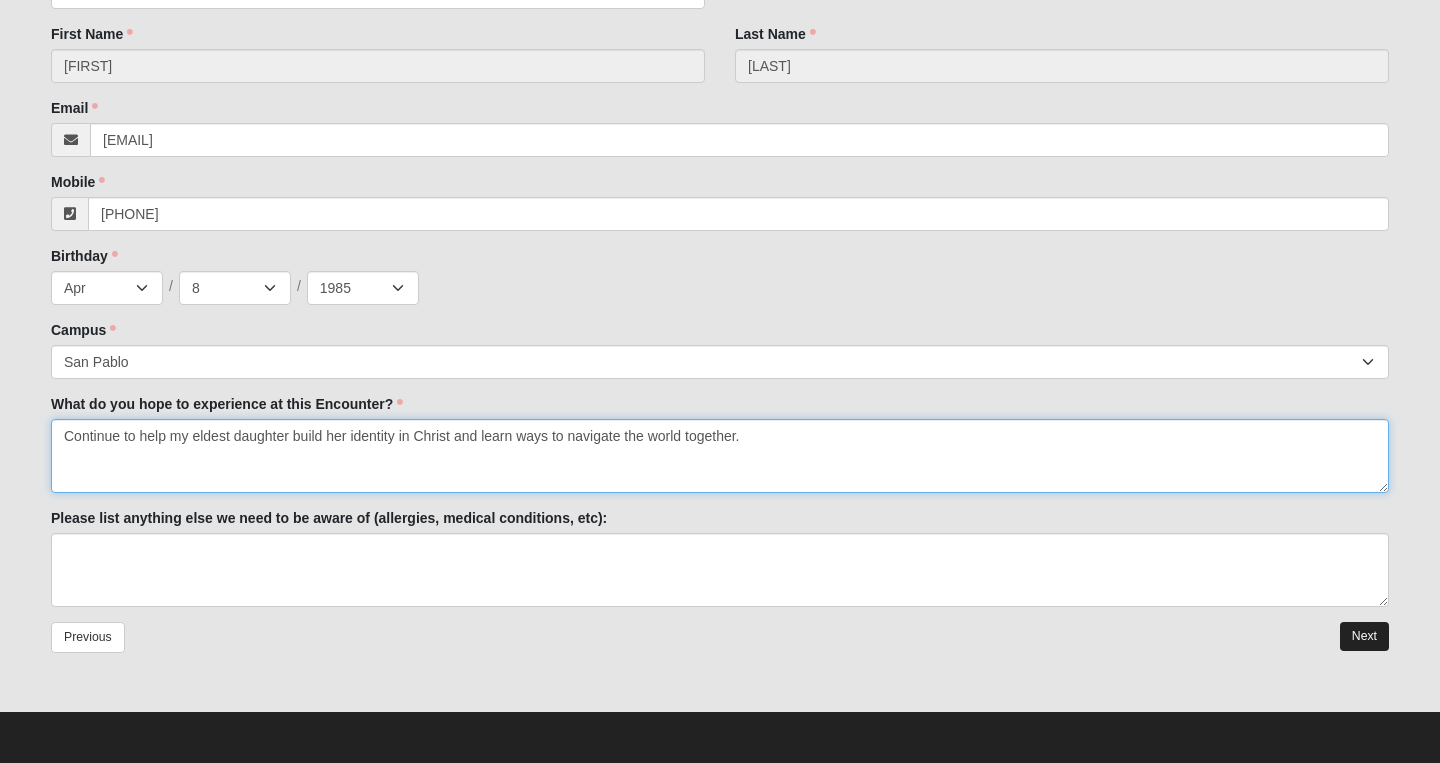type on "Continue to help my eldest daughter build her identity in Christ and learn ways to navigate the world together." 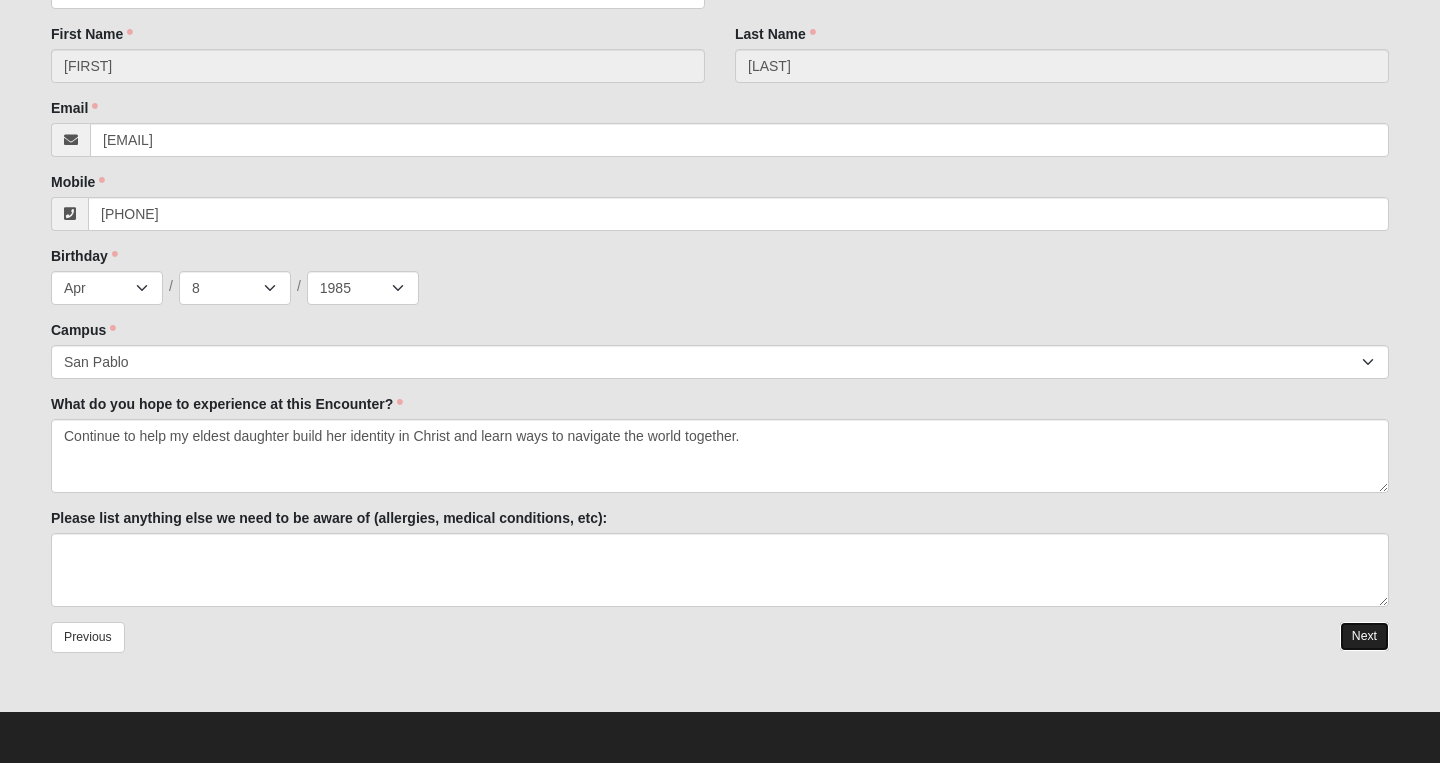 click on "Next" at bounding box center [1364, 636] 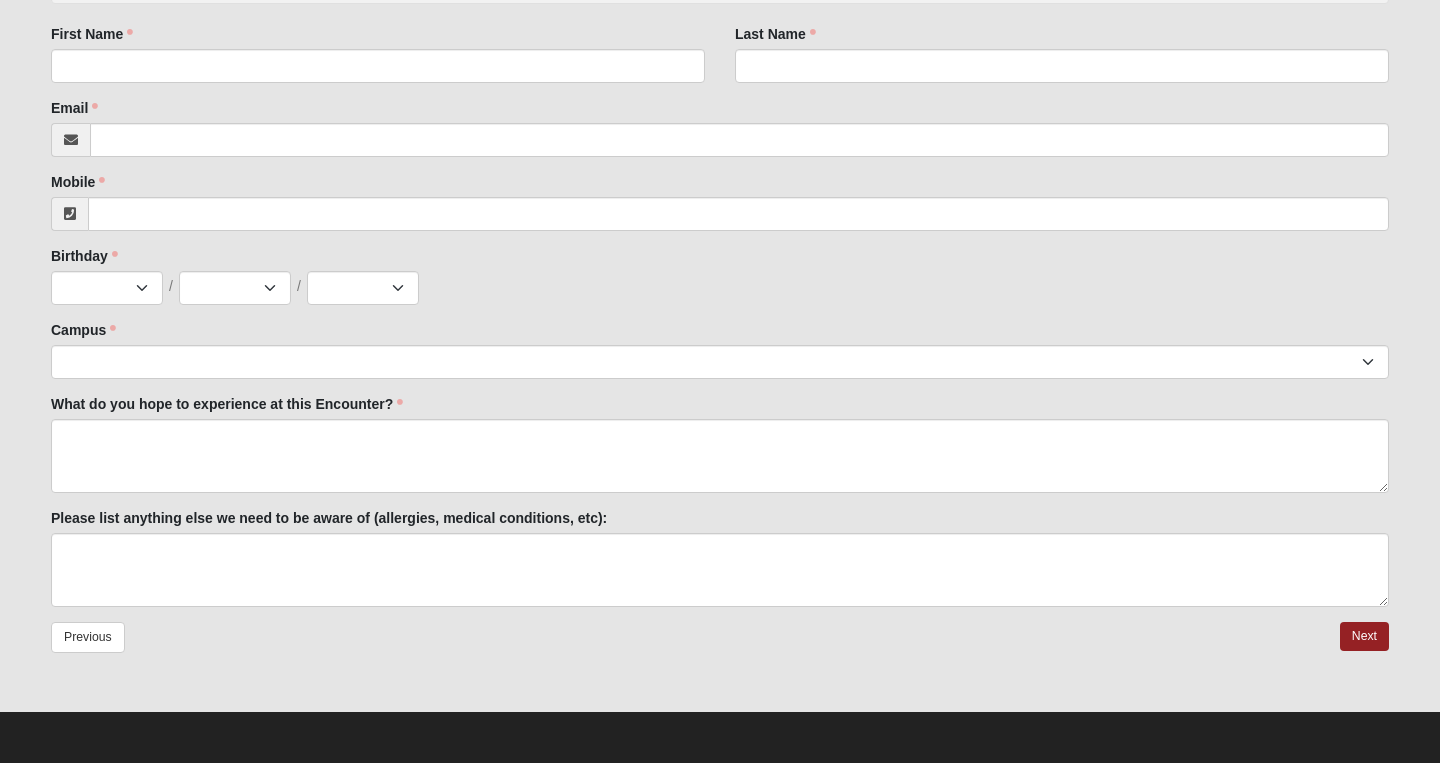 scroll, scrollTop: 0, scrollLeft: 0, axis: both 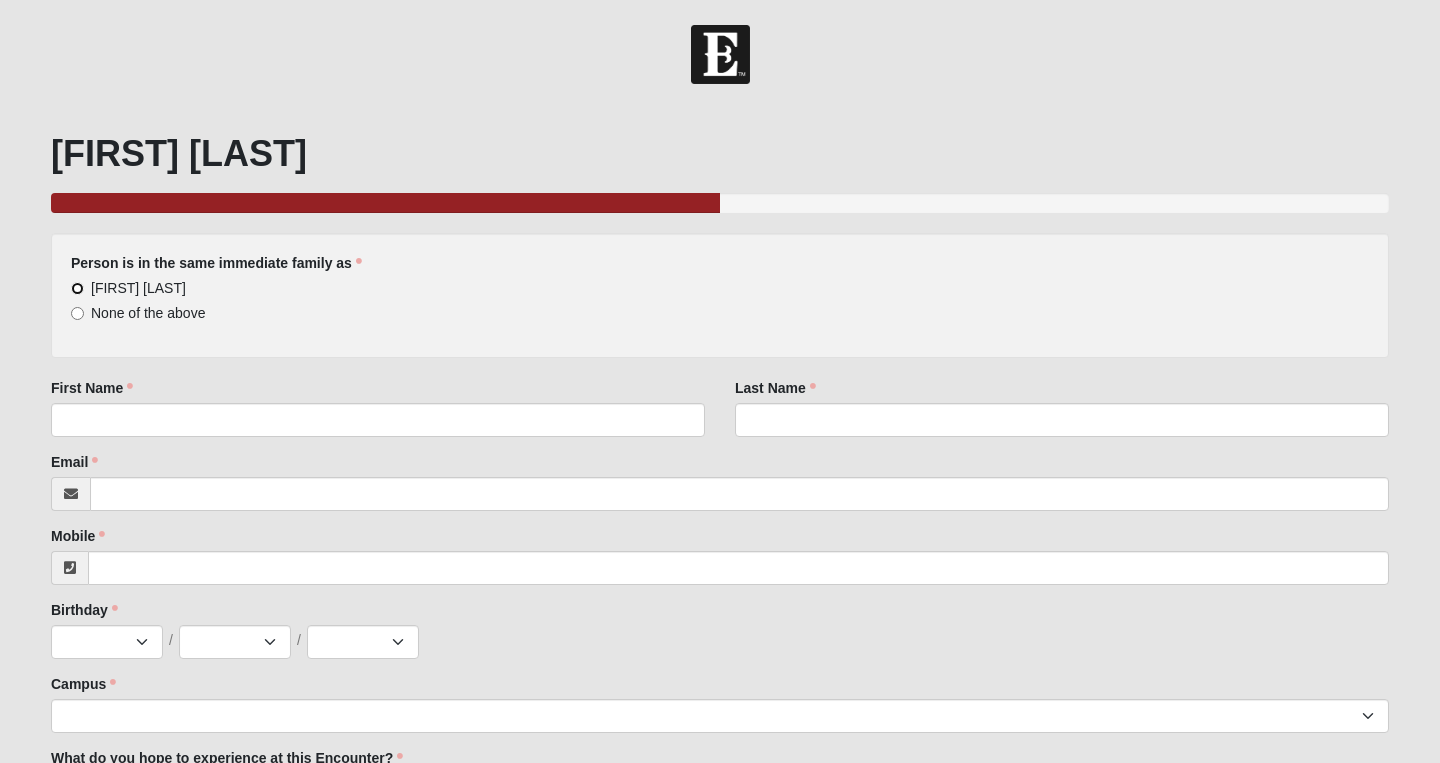 click on "[FIRST] [LAST]" at bounding box center [77, 288] 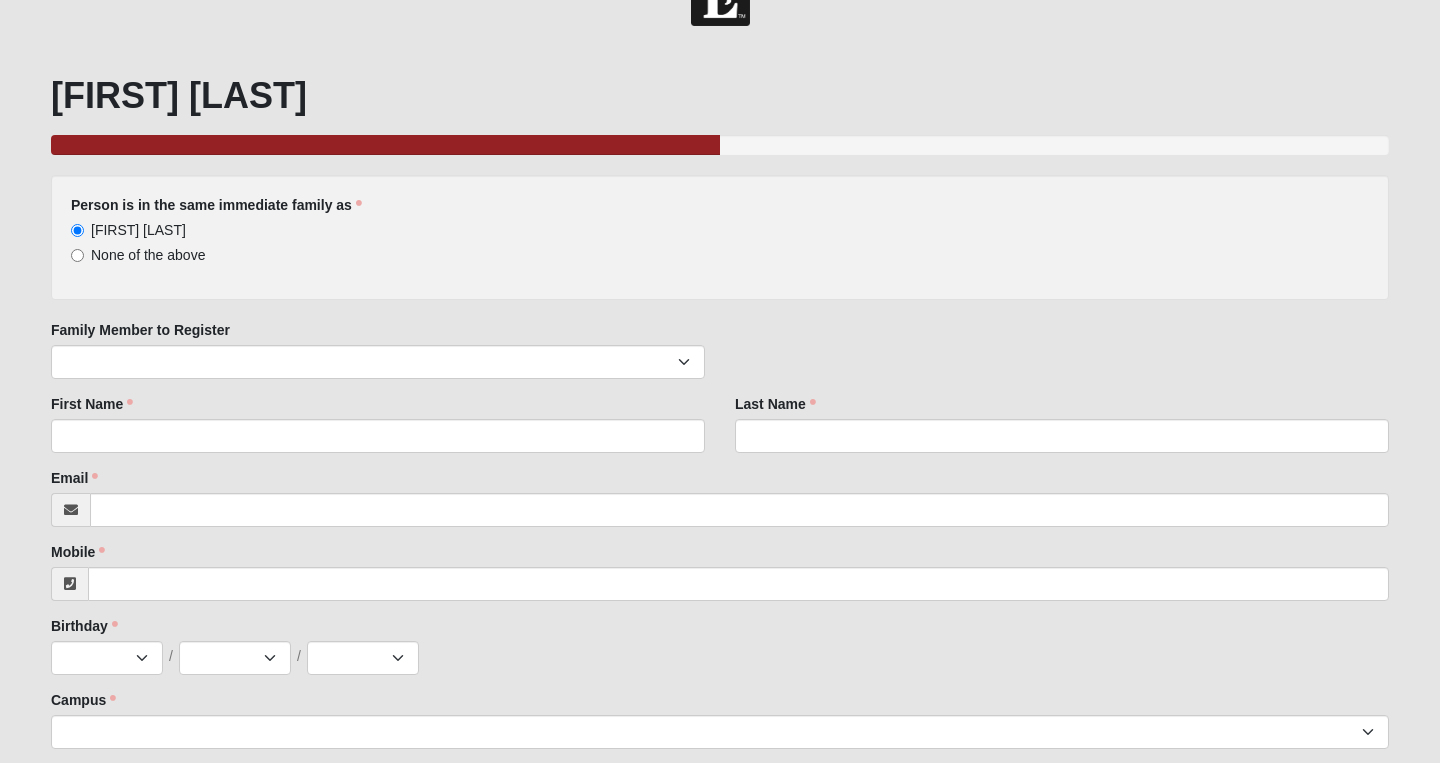 scroll, scrollTop: 60, scrollLeft: 0, axis: vertical 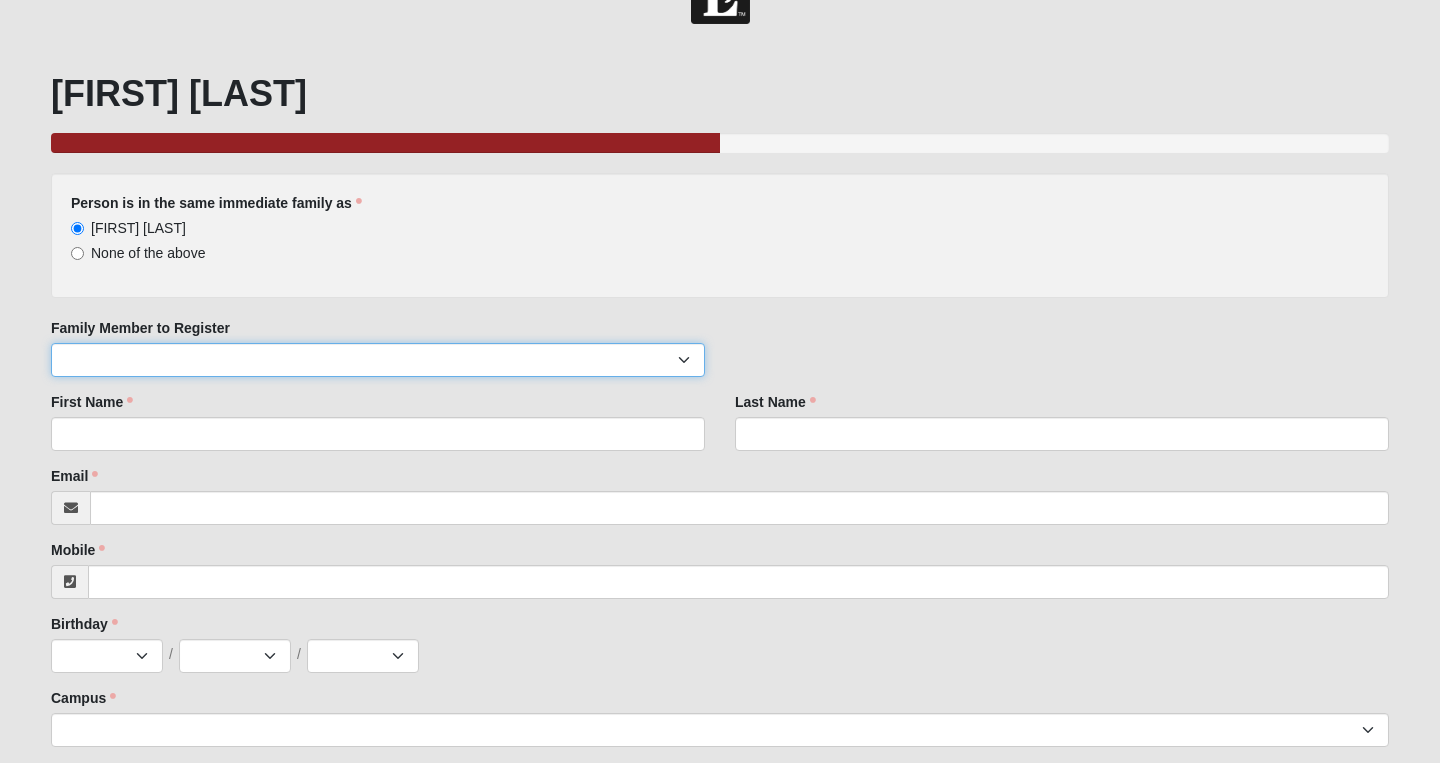 select on "174569" 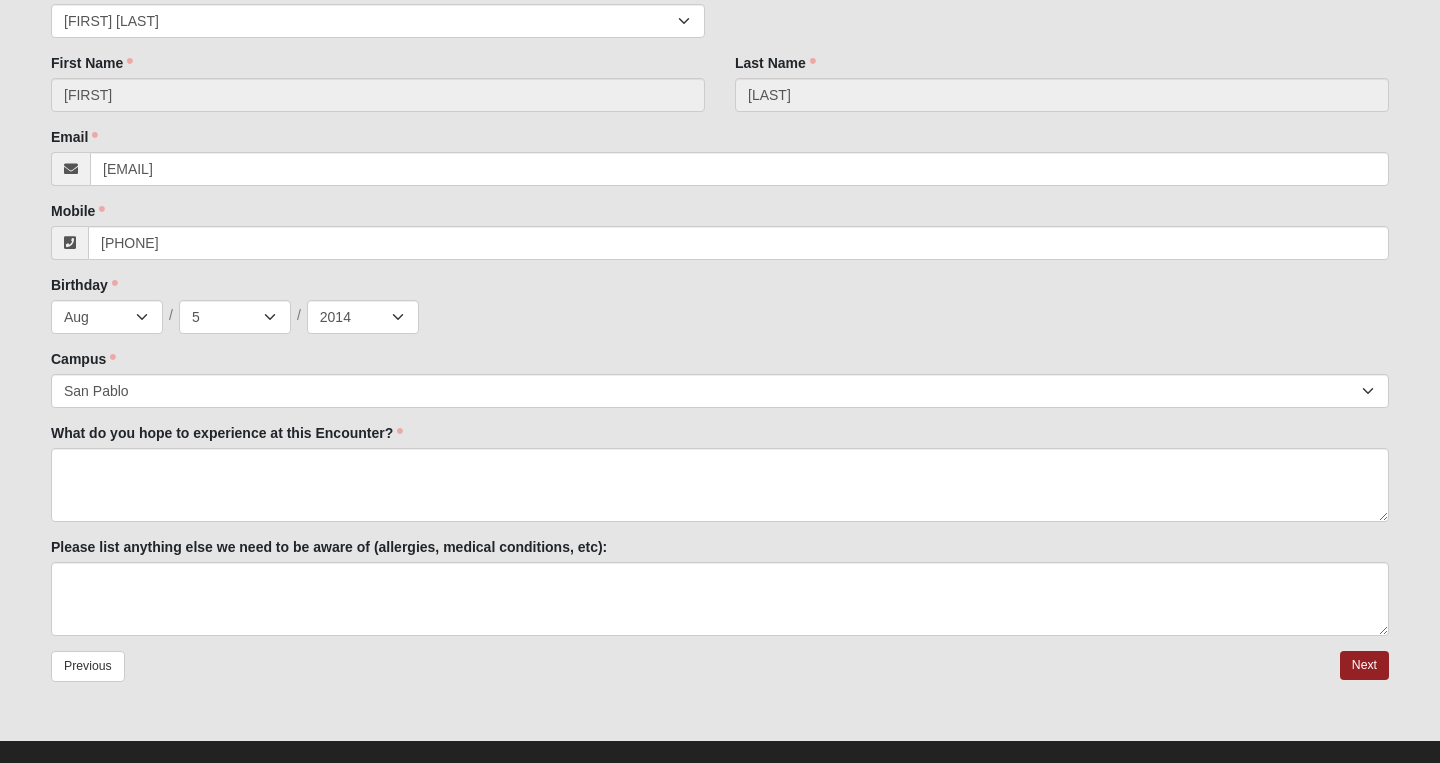 scroll, scrollTop: 405, scrollLeft: 0, axis: vertical 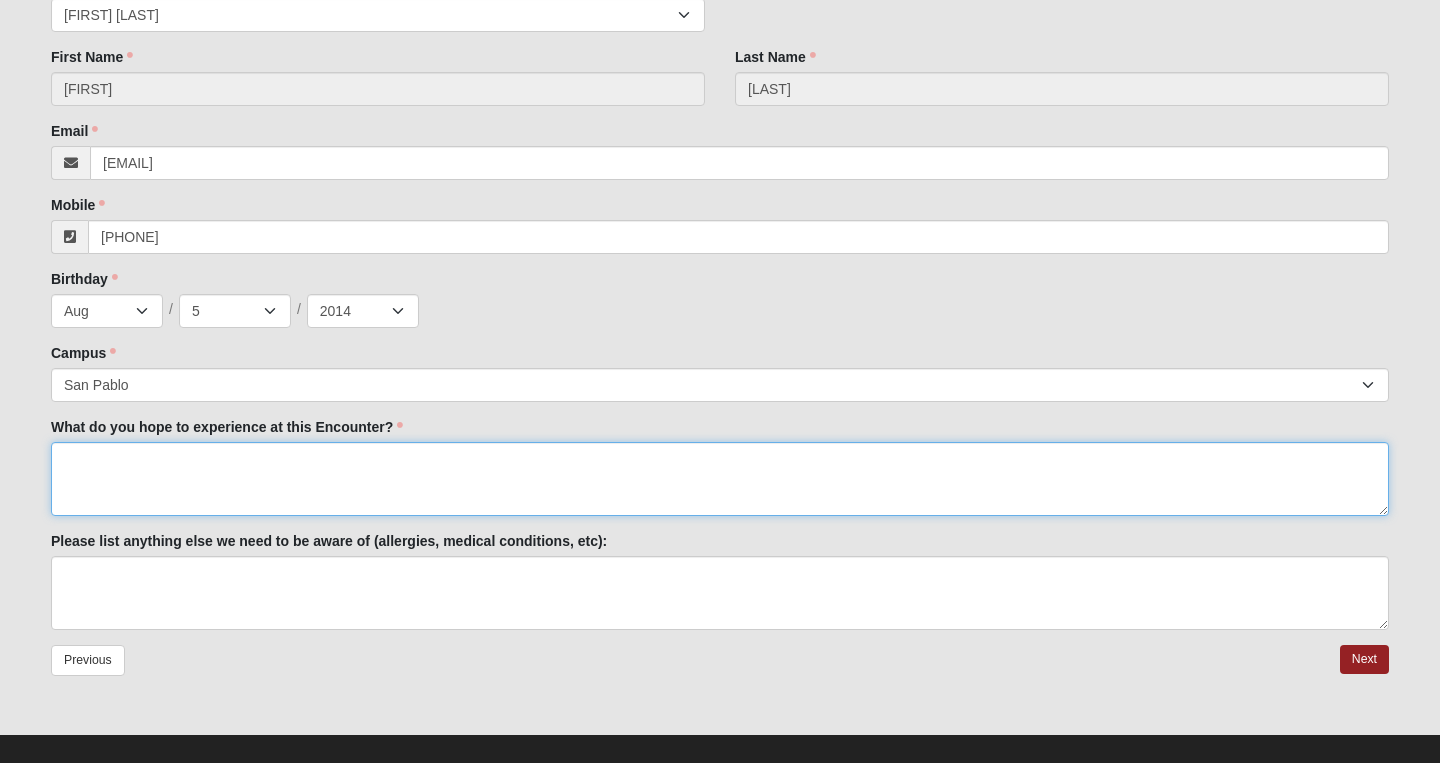 click on "What do you hope to experience at this Encounter?" at bounding box center (720, 479) 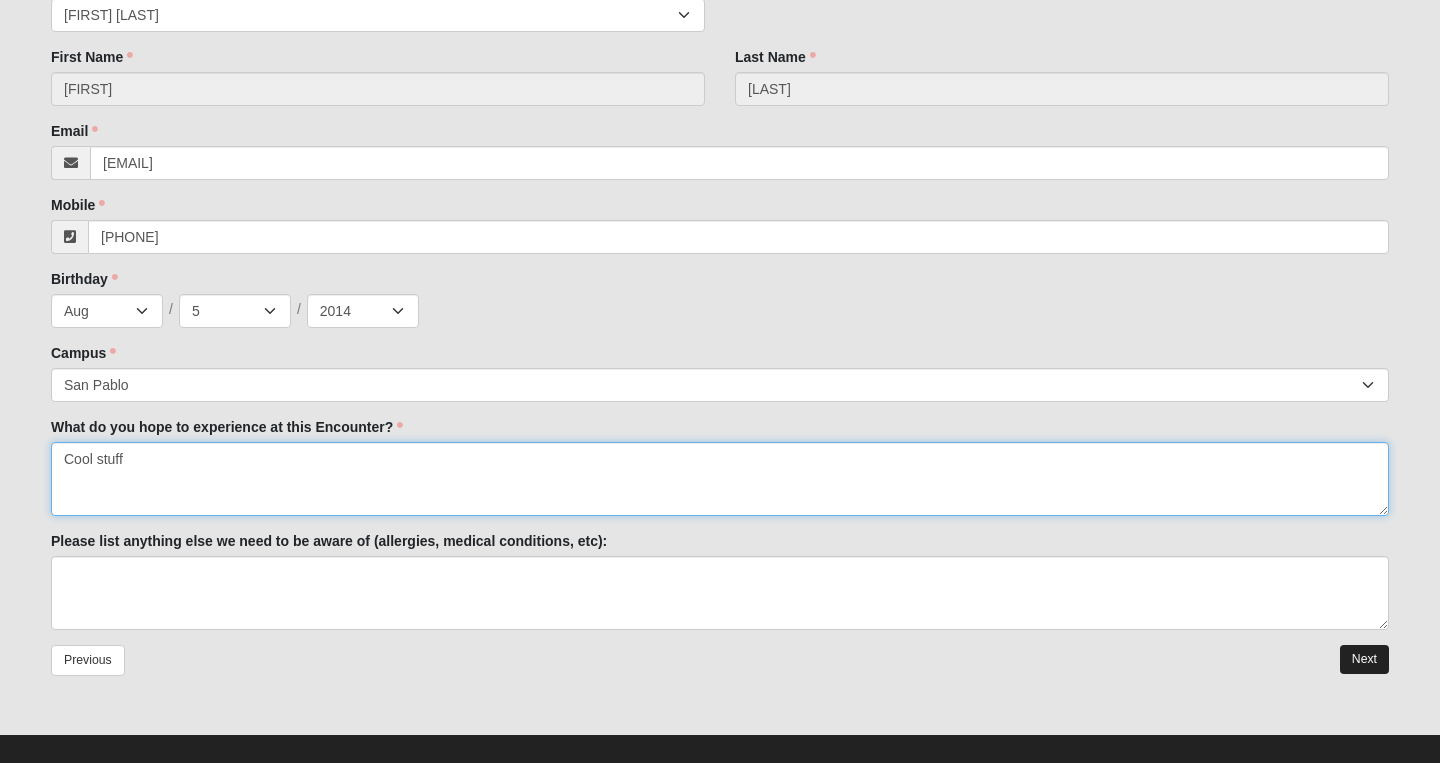 type on "Cool stuff" 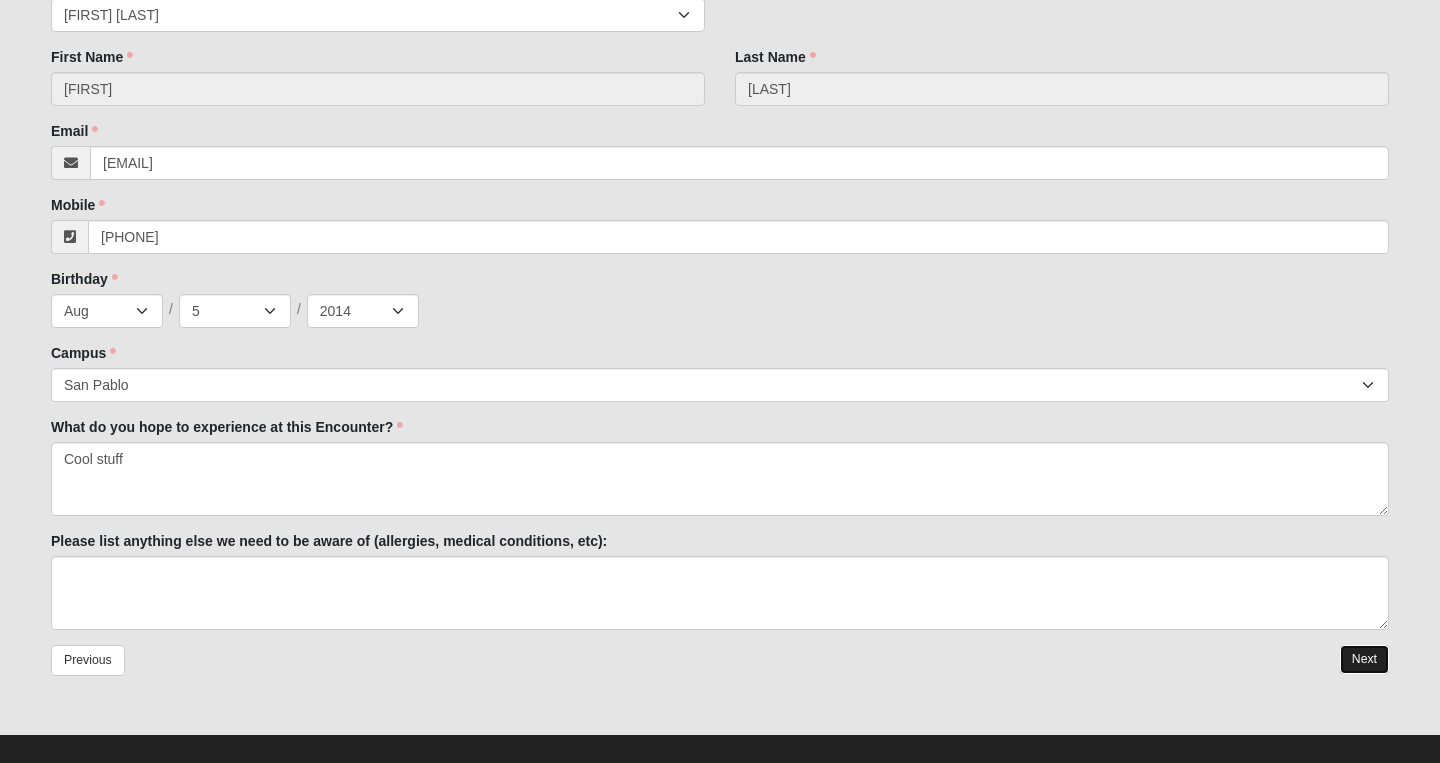 click on "Next" at bounding box center (1364, 659) 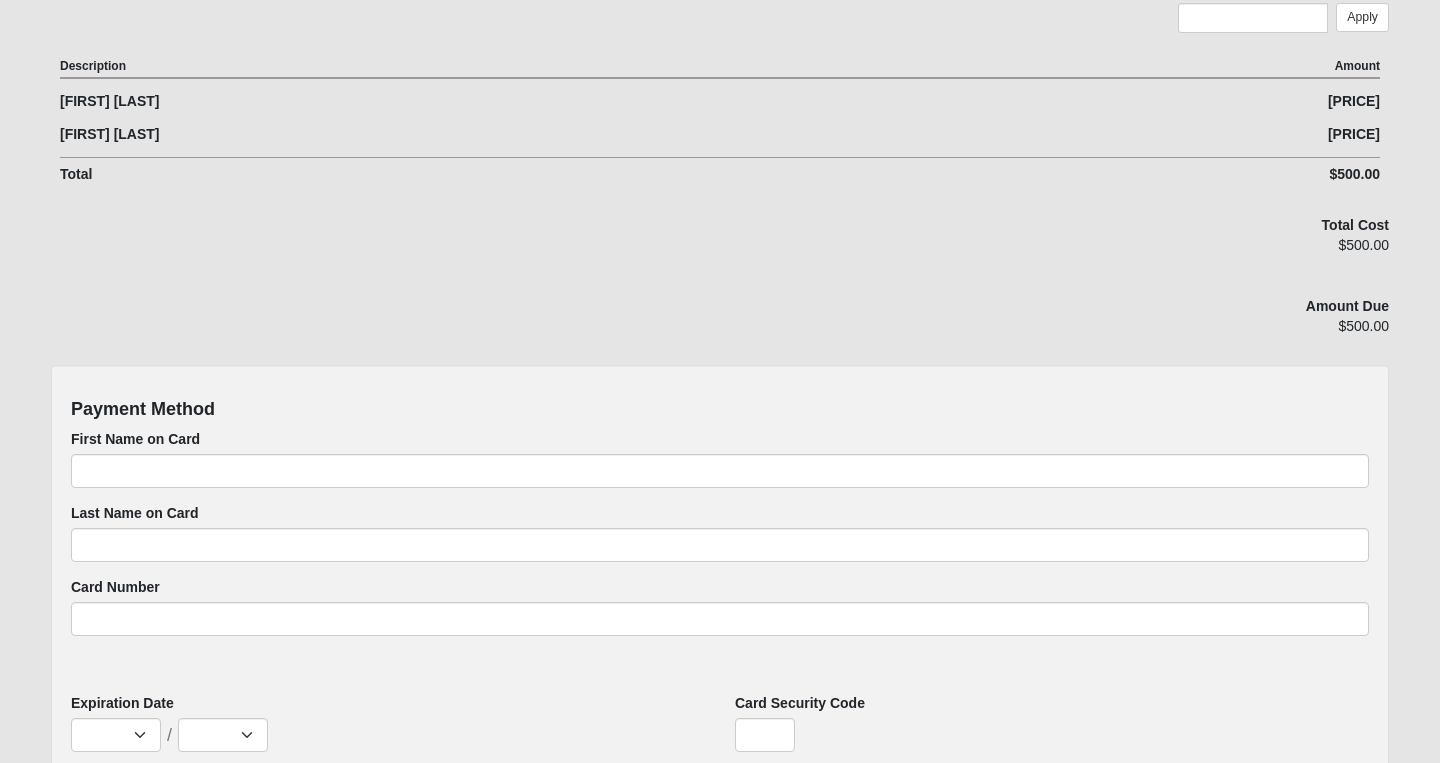 scroll, scrollTop: 566, scrollLeft: 0, axis: vertical 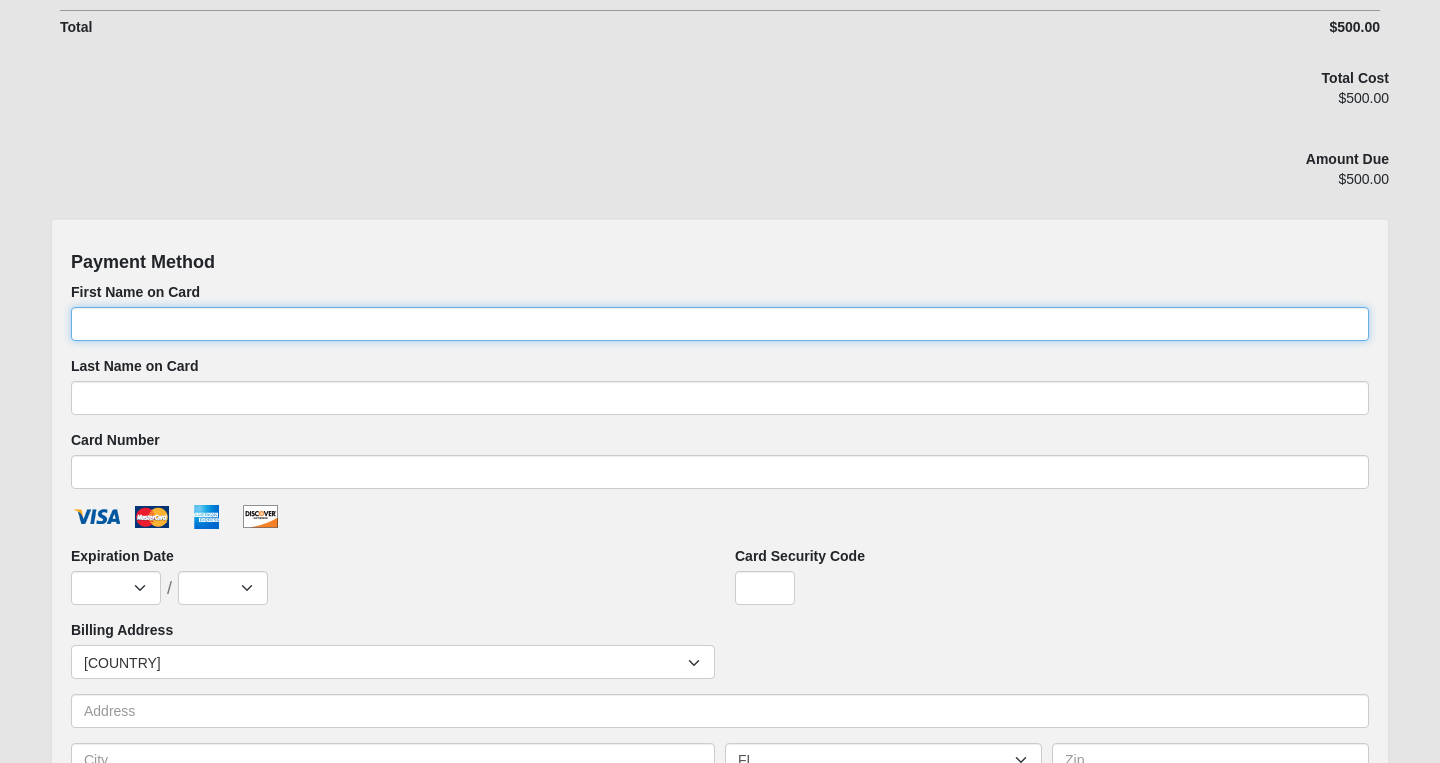 click on "First Name on Card" at bounding box center (720, 324) 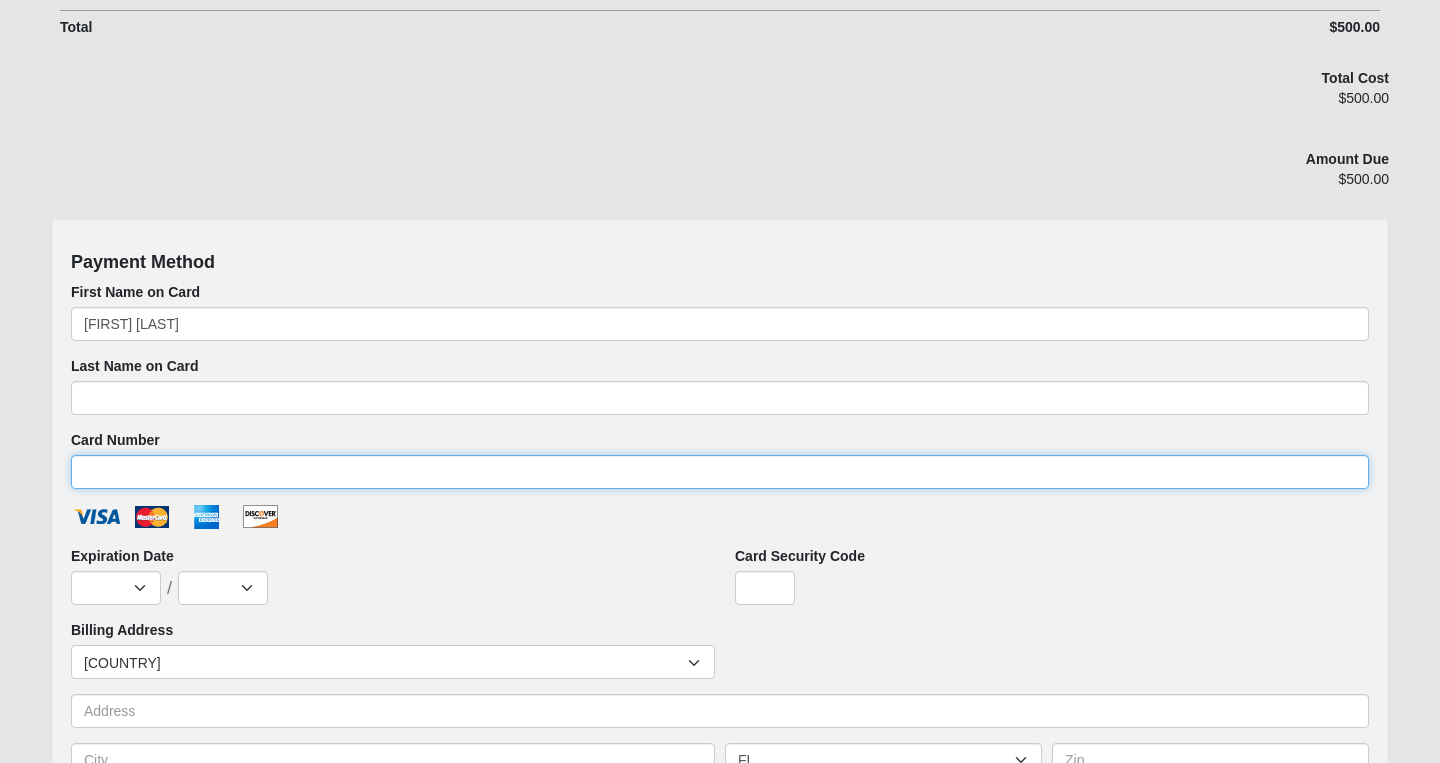 type on "4179030016541561" 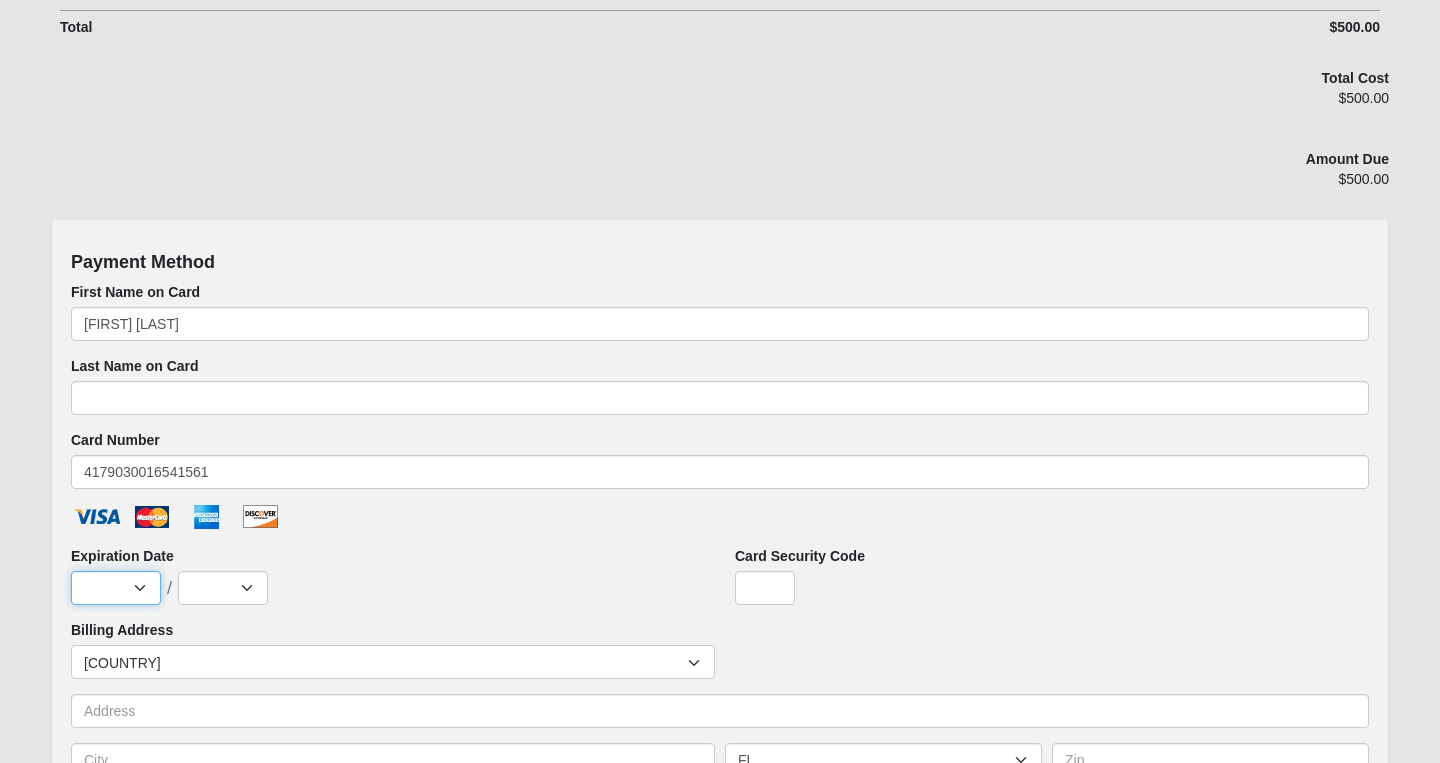 select on "7" 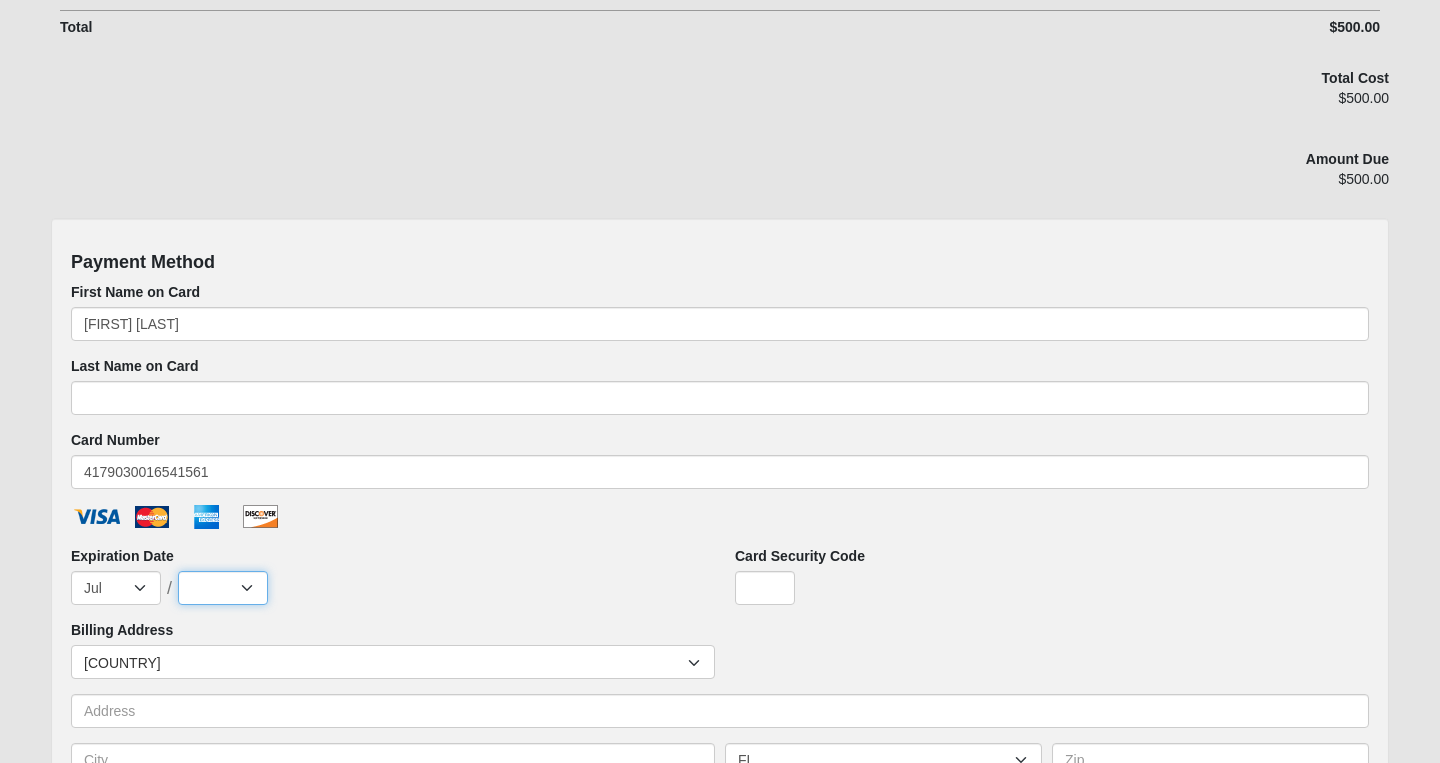 select on "2030" 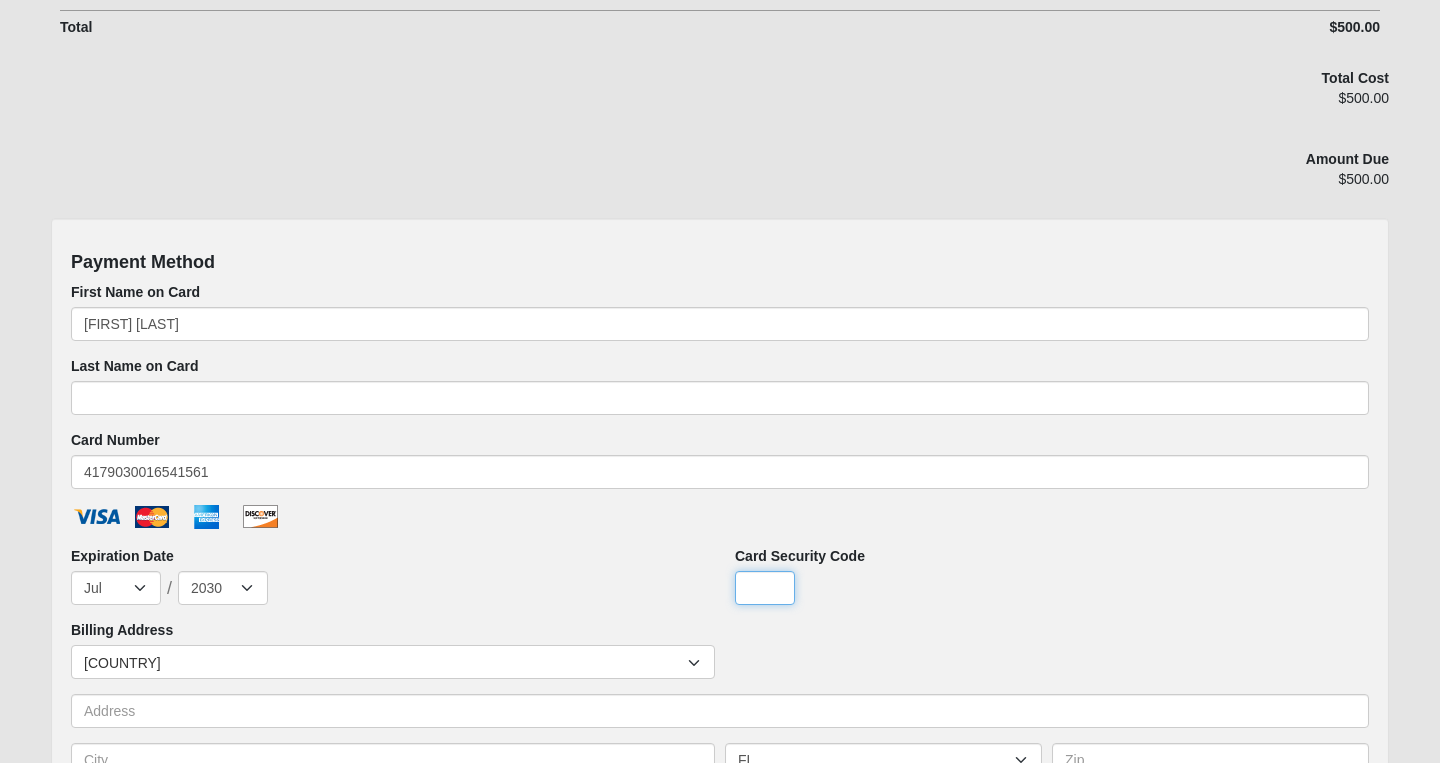 type on "[NUMBER]" 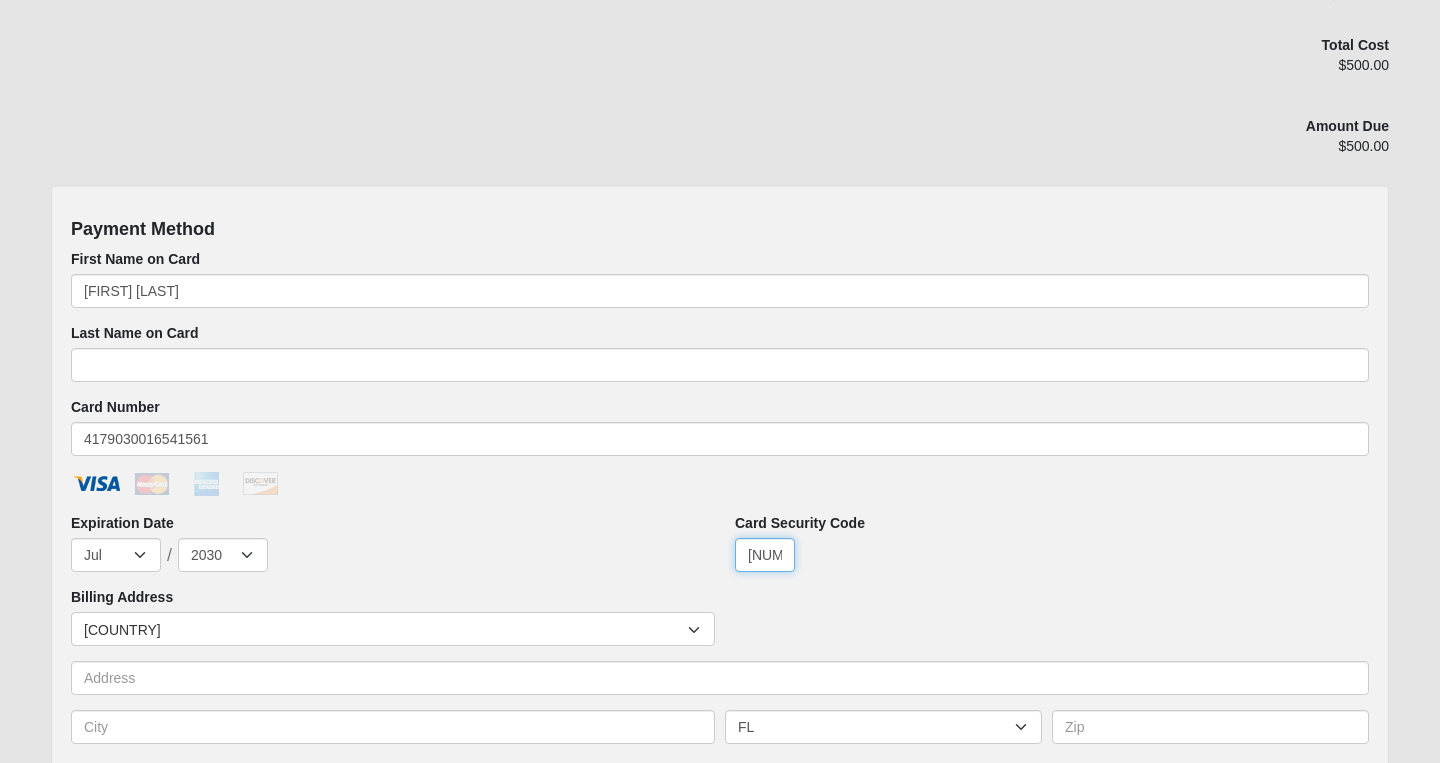 scroll, scrollTop: 751, scrollLeft: 0, axis: vertical 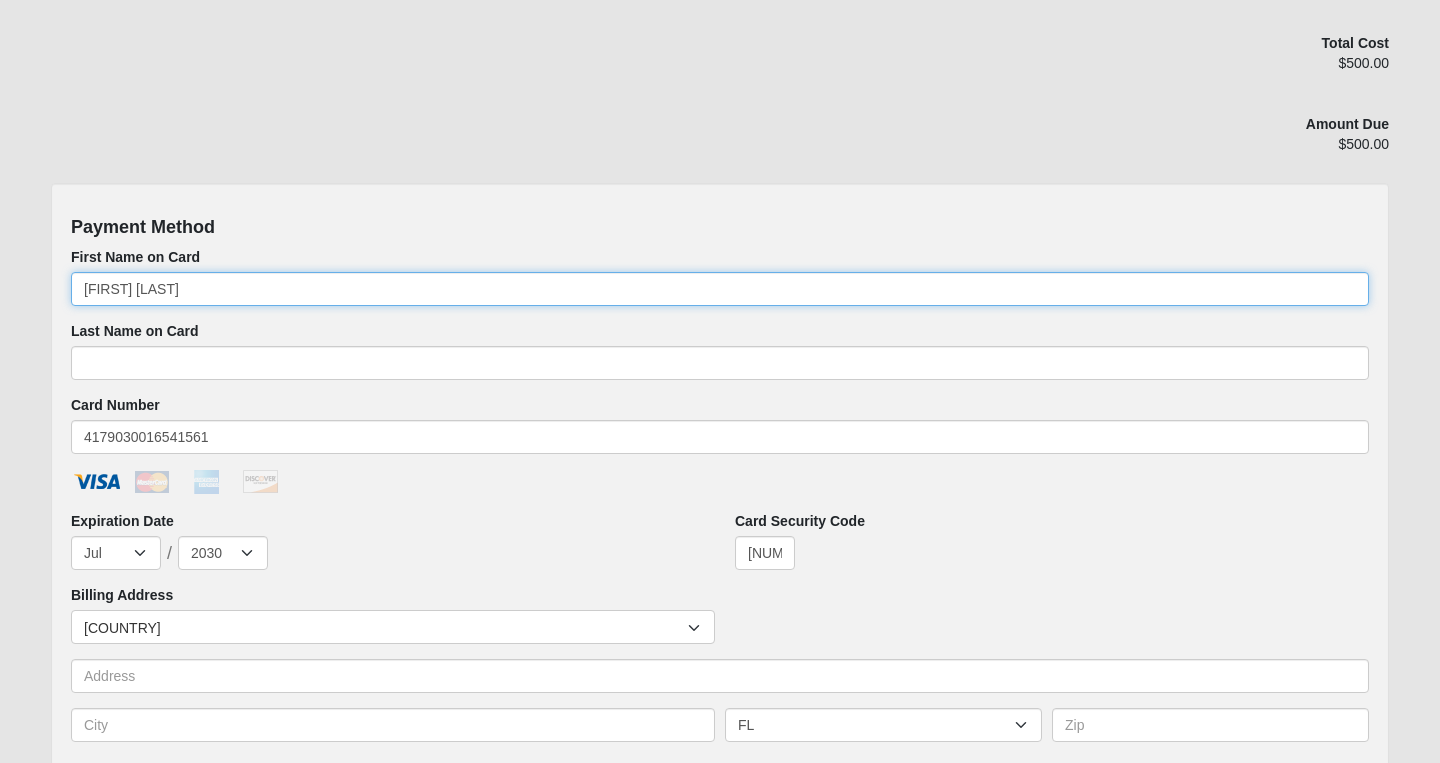 drag, startPoint x: 255, startPoint y: 298, endPoint x: 133, endPoint y: 286, distance: 122.588745 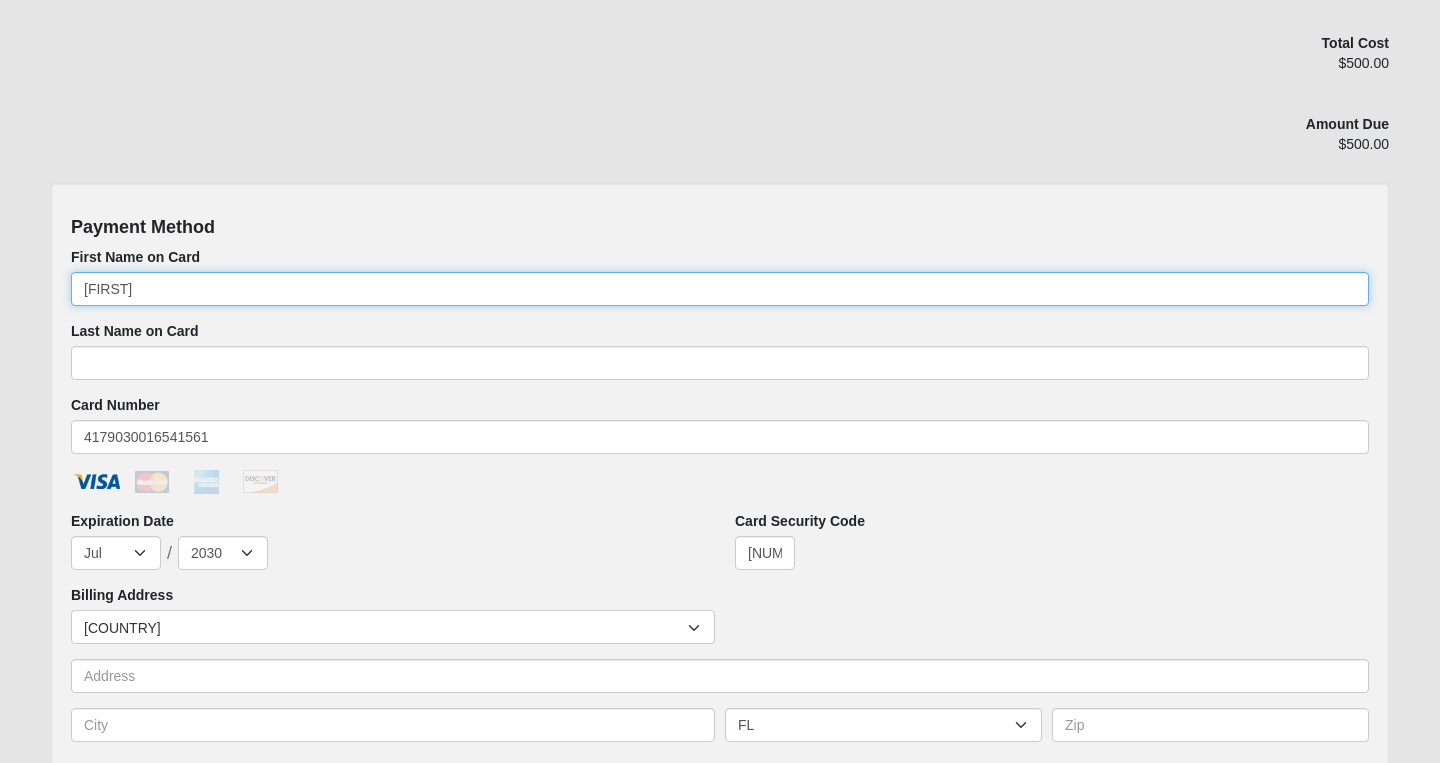 type on "[FIRST]" 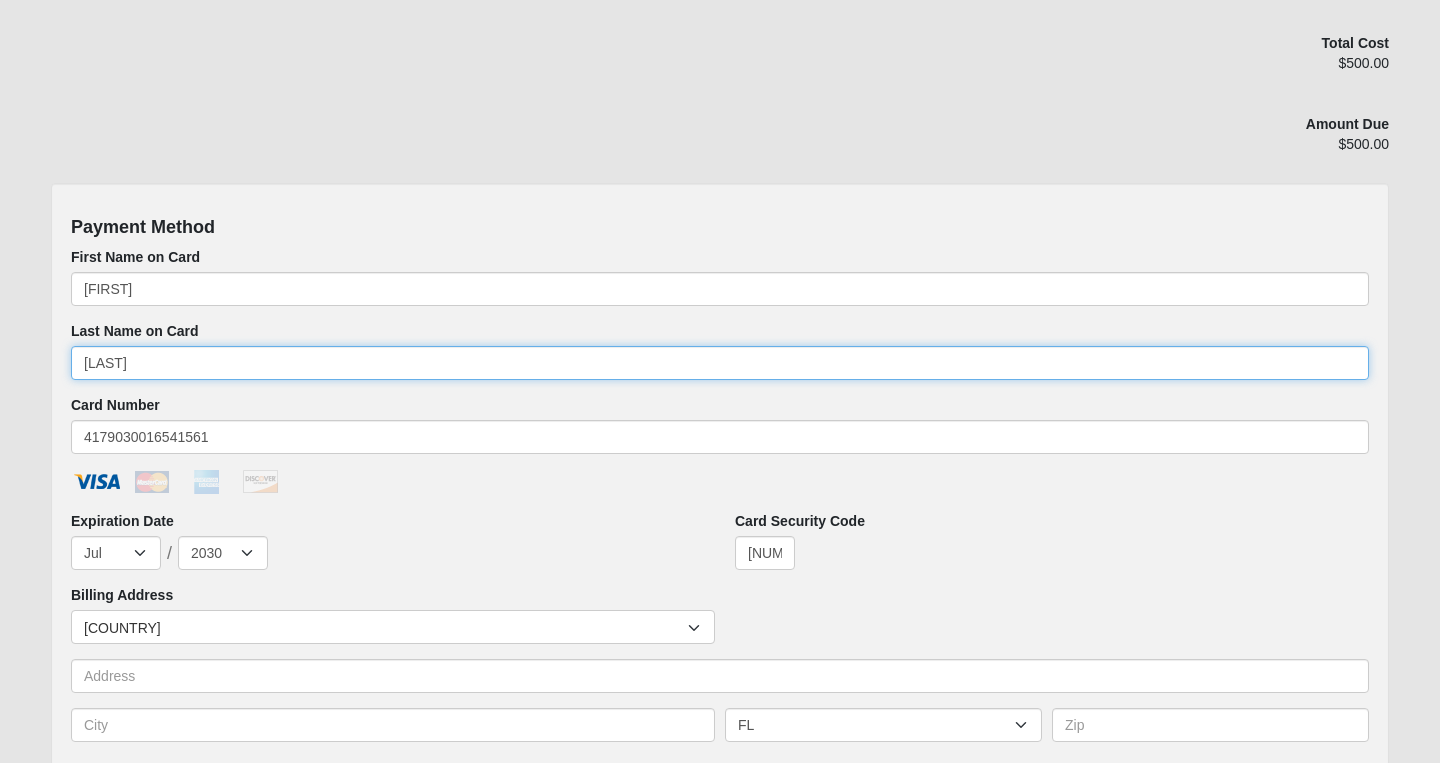 type on "[LAST]" 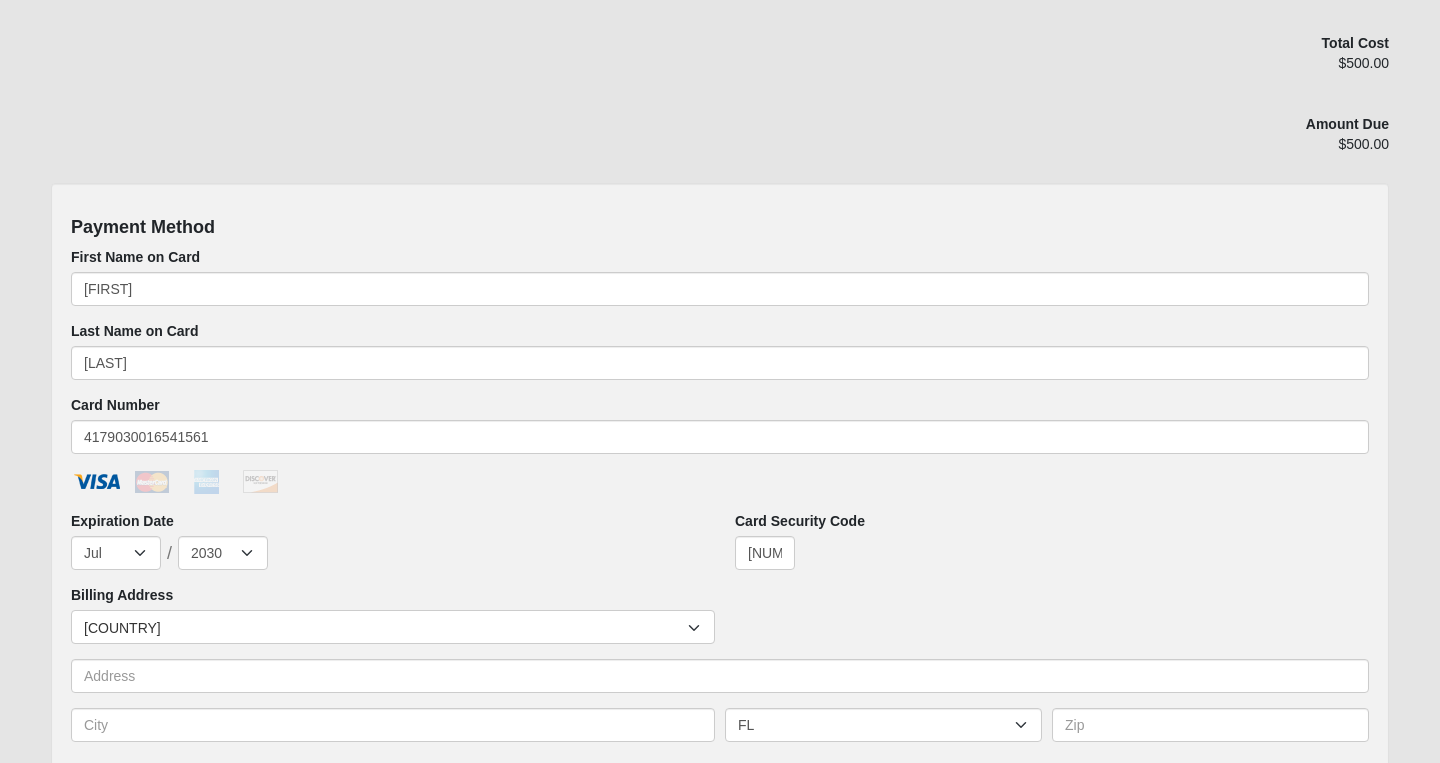 click on "Expiration Date
Jan
Feb
Mar
Apr
May
Jun
Jul
Aug
Sep
Oct
Nov
Dec
/
2025
2026
2027
2028
2029
2030
2031
2032
2033
2034
2035
2036
2037
2038
2039
2040" at bounding box center (388, 540) 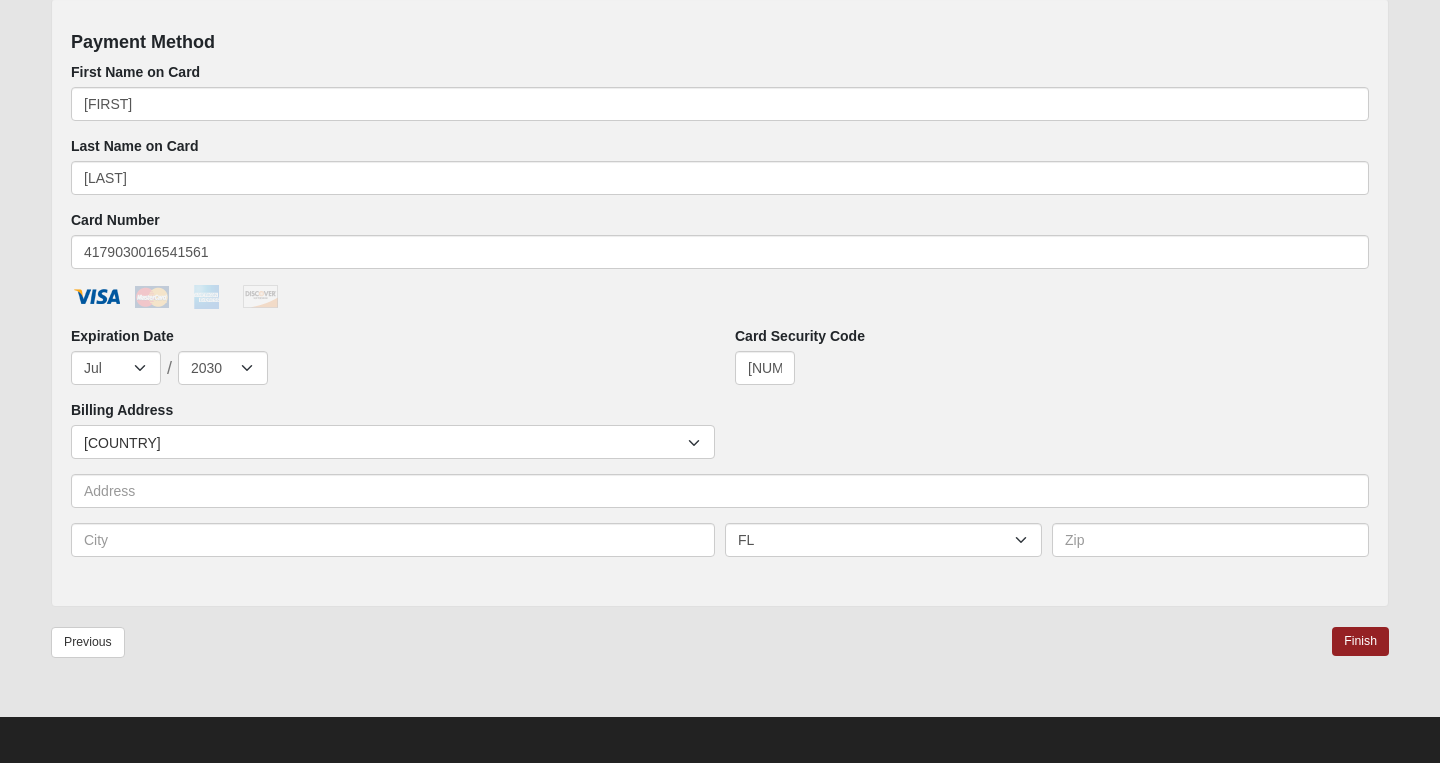 scroll, scrollTop: 942, scrollLeft: 0, axis: vertical 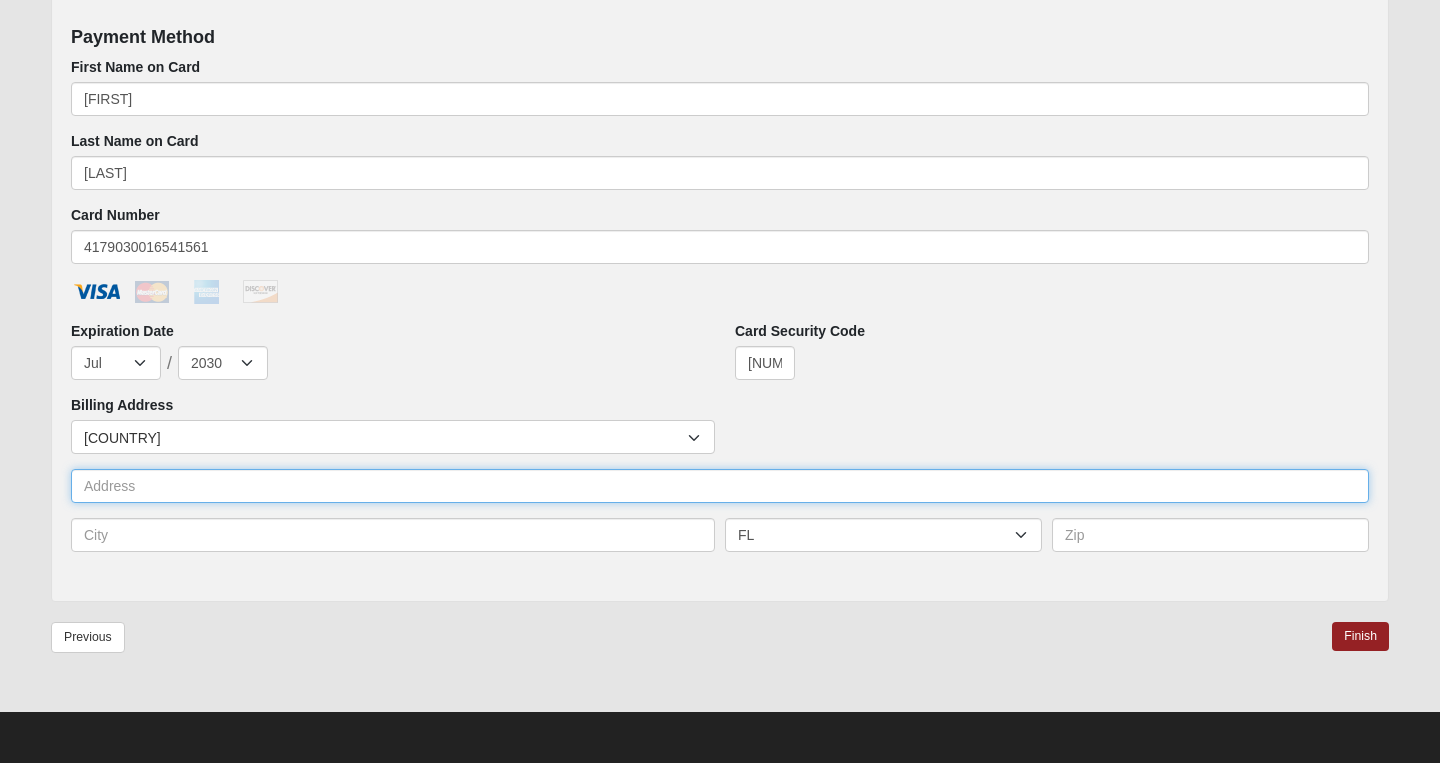 click at bounding box center (720, 486) 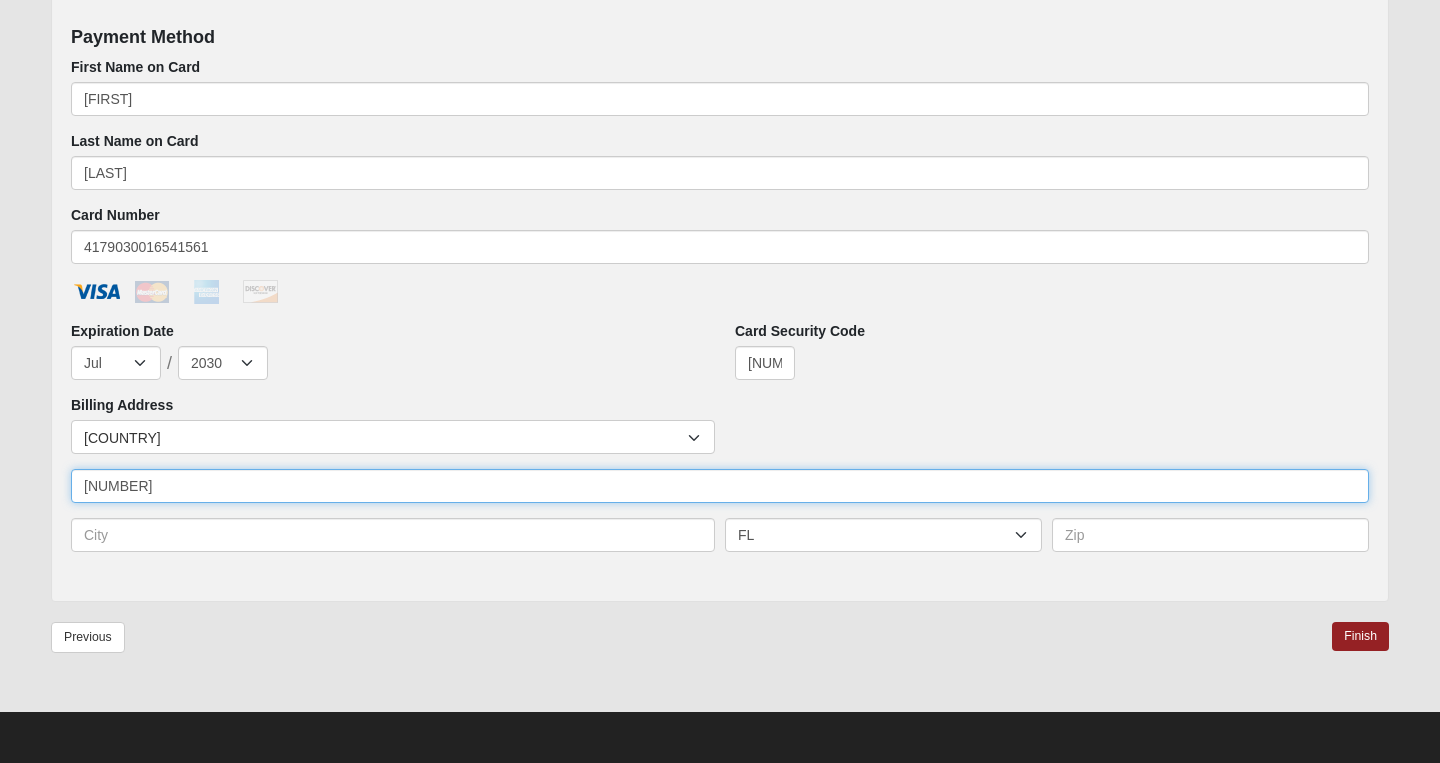 type on "[NUMBER] [STREET]" 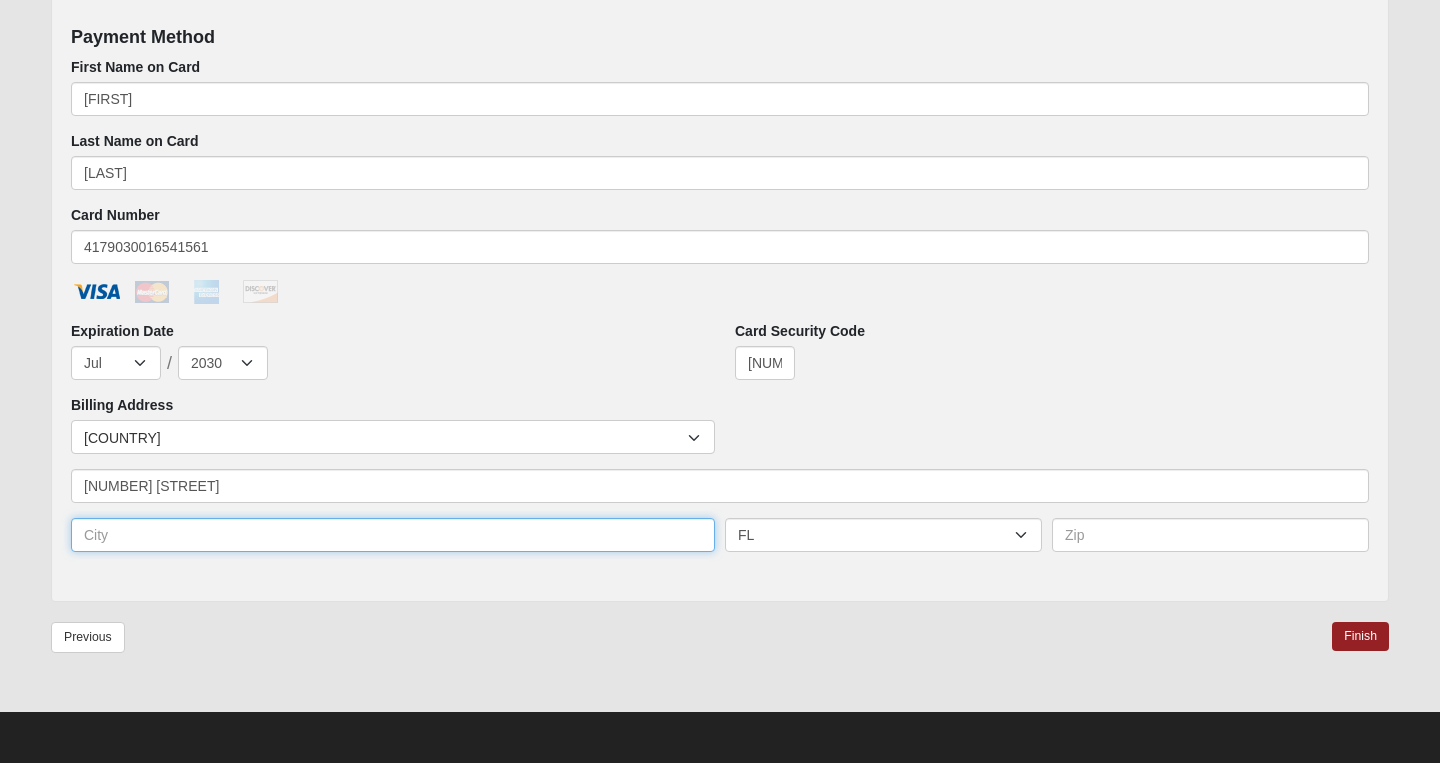 type on "[CITY]" 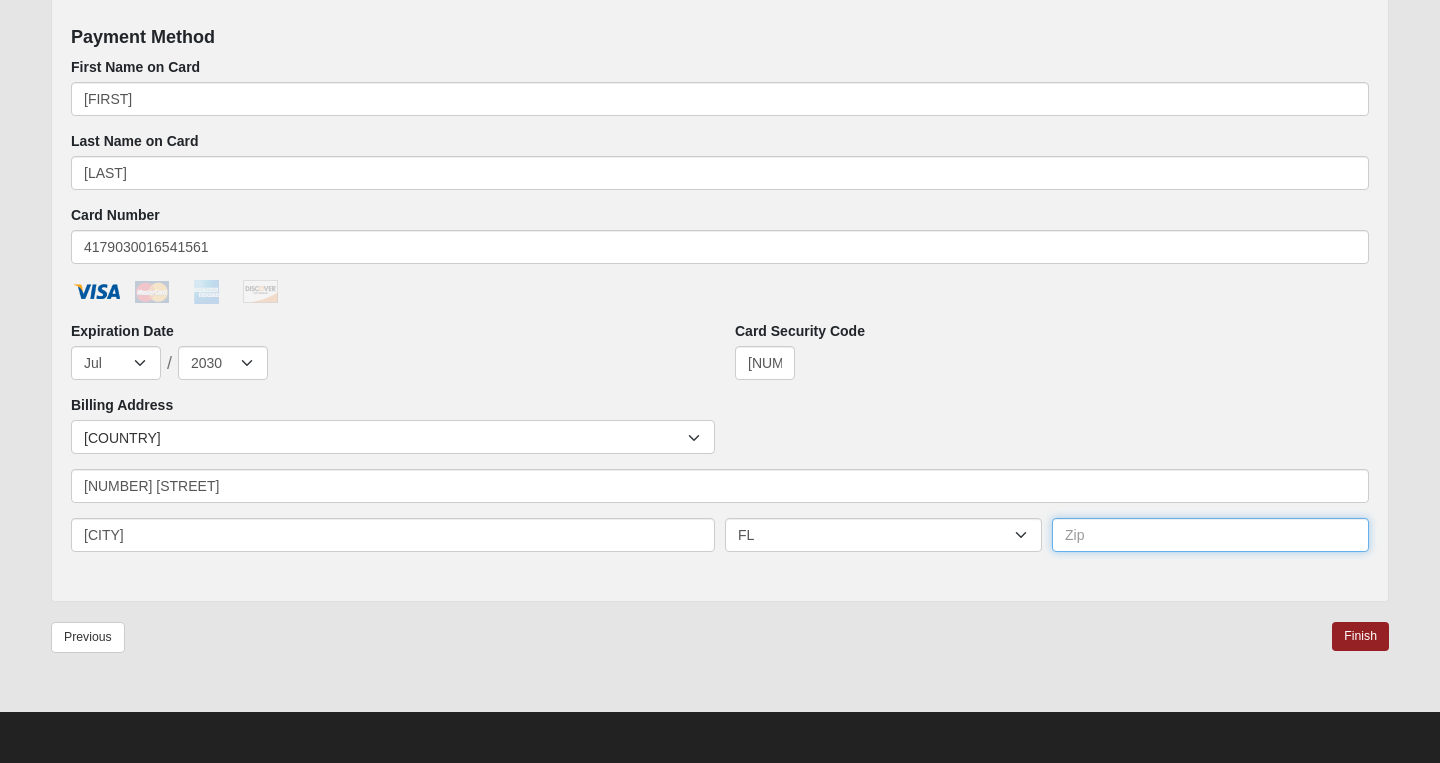 type on "[NUMBER]" 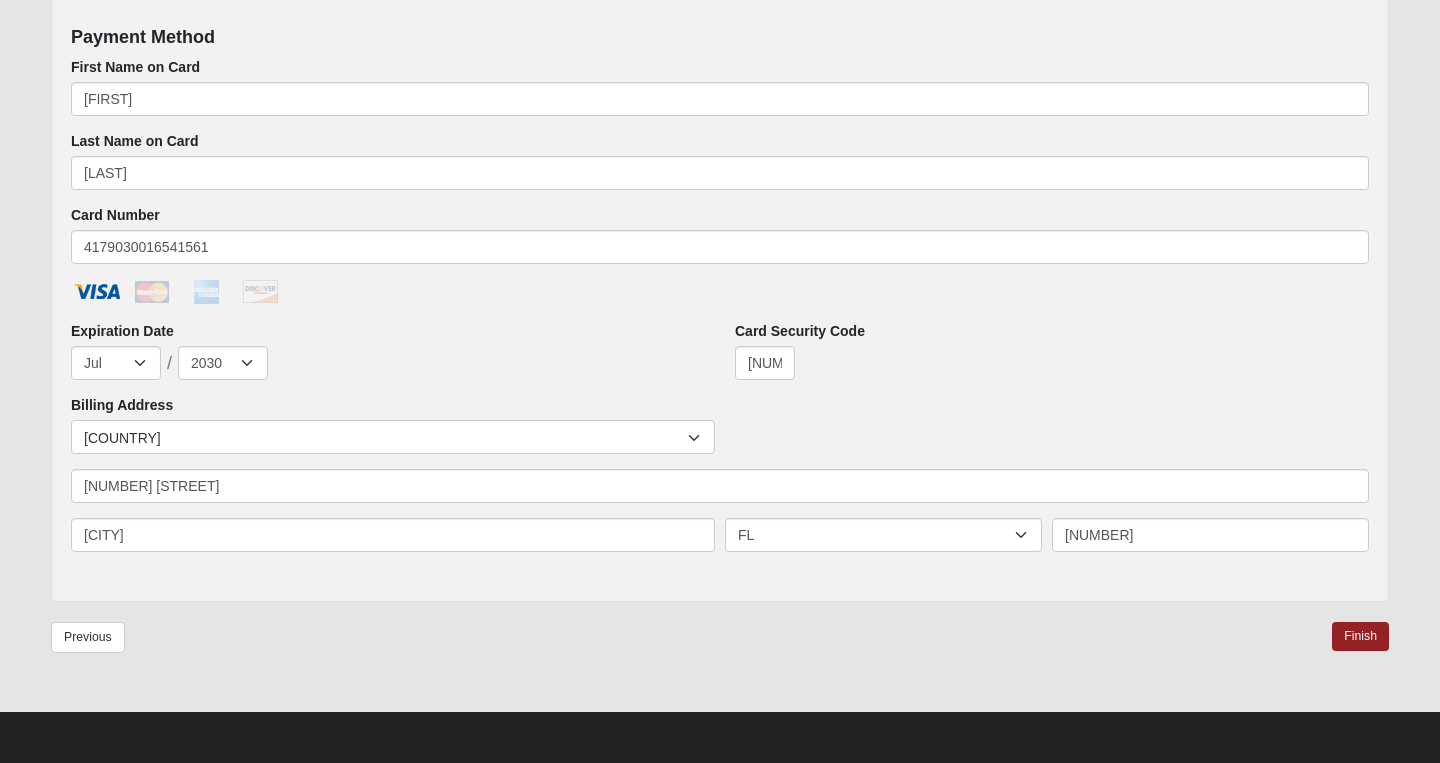 click on "Countries
United States
------------------------
Afghanistan
Aland Islands
Albania
Algeria
American Samoa
Andorra
Angola
Anguilla
Antarctica
Antigua and Barbuda
Argentina
Armenia
Aruba
Australia
Austria
Azerbaijan
Bahamas
Bahrain
Bangladesh
Barbados
Belarus
Belgium
Belize
Benin
Bermuda
Bhutan
Bolivia
Bonaire, Saint Eustatius and Saba
Bosnia and Herzegovina
Botswana
Bouvet Island
Brazil
British Indian Ocean Territory
British Virgin Islands
Brunei
Bulgaria
Burkina Faso
Burundi
Cambodia
Cameroon
Canada
Chad" at bounding box center (720, 437) 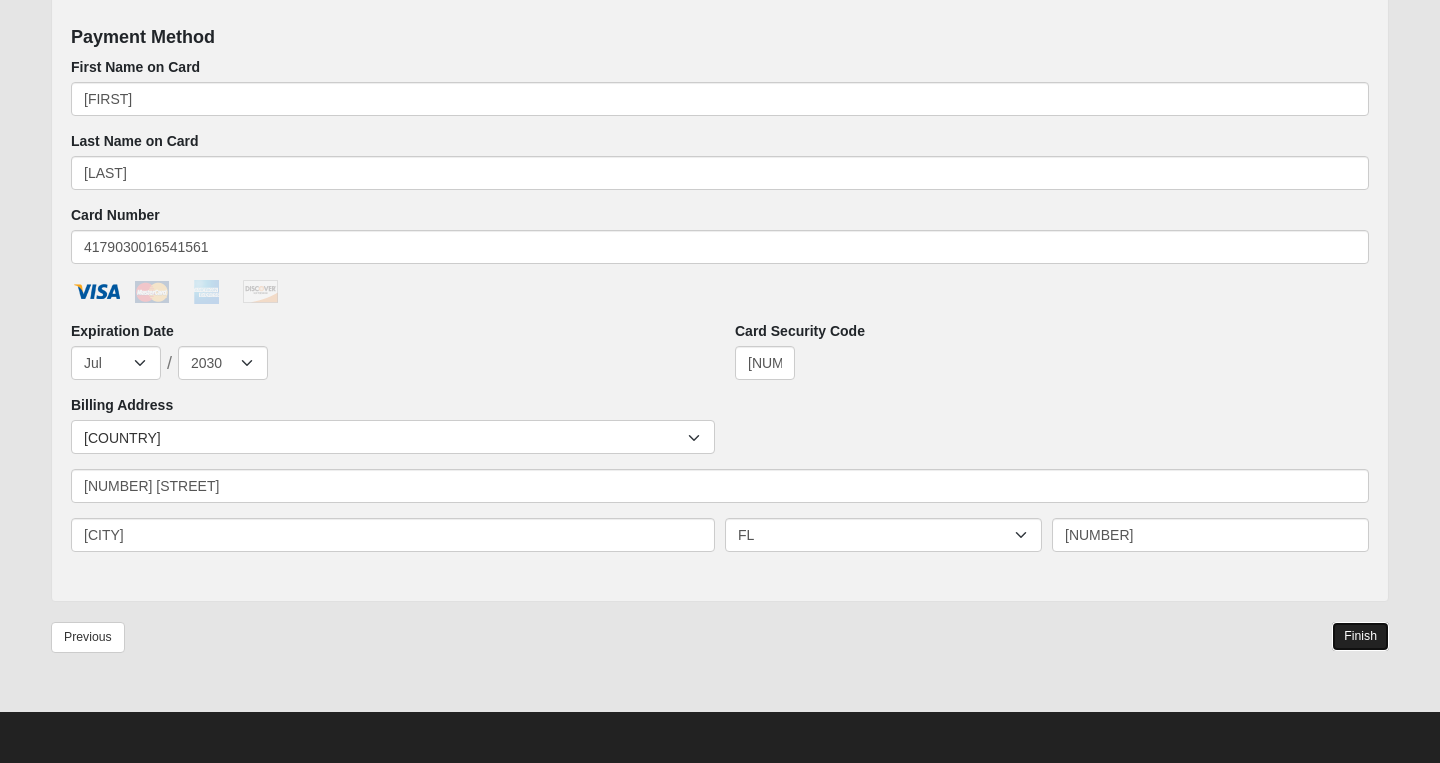 click on "Finish" at bounding box center [1360, 636] 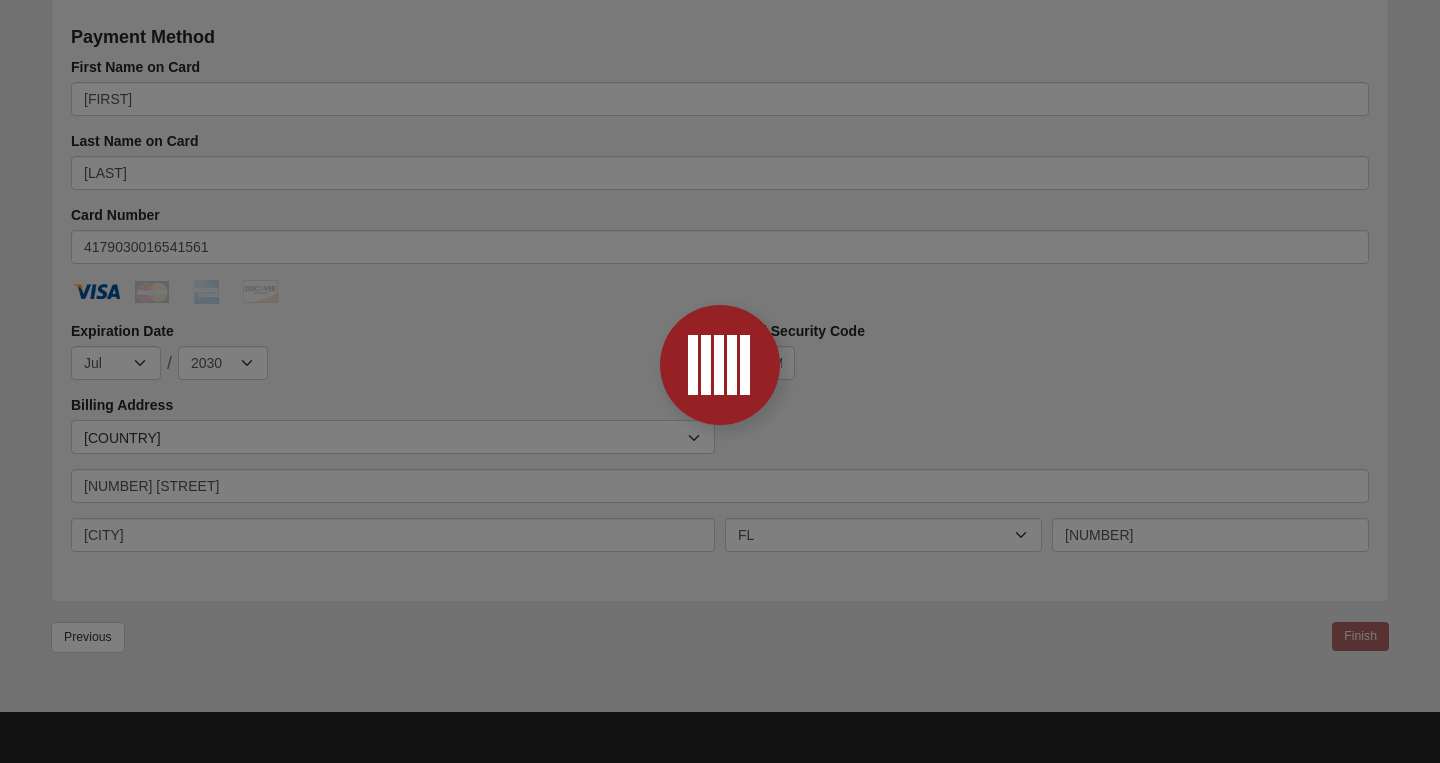 scroll, scrollTop: 0, scrollLeft: 0, axis: both 